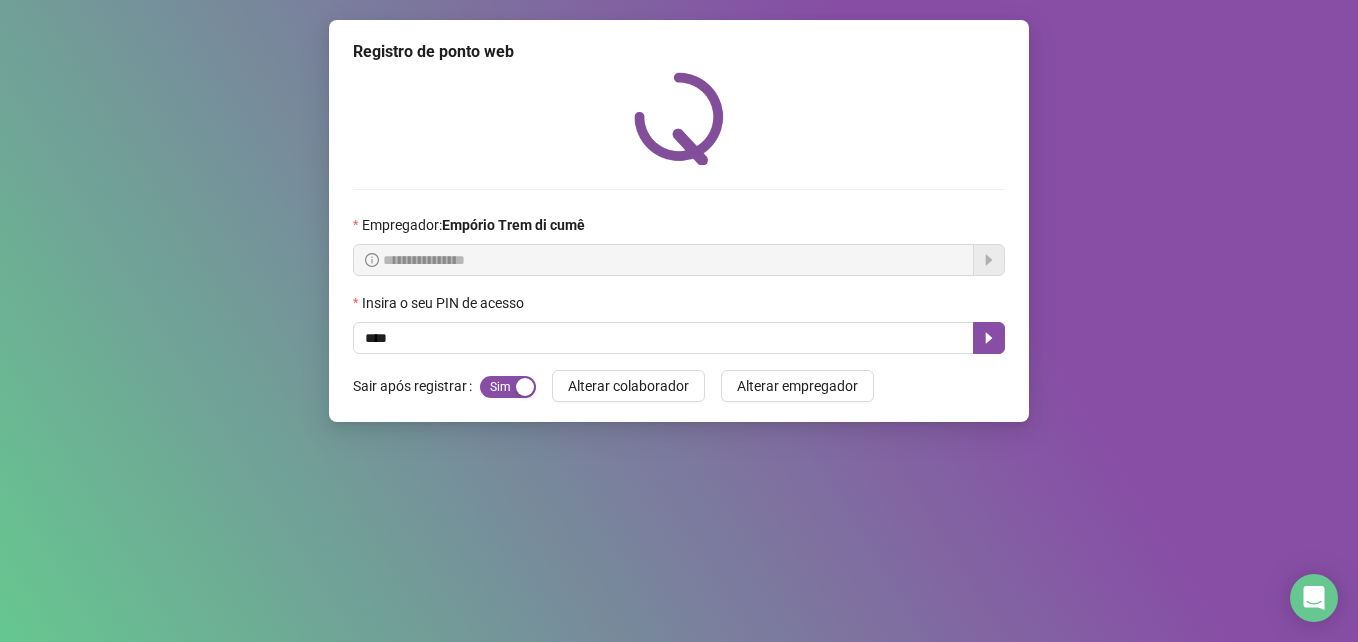 scroll, scrollTop: 0, scrollLeft: 0, axis: both 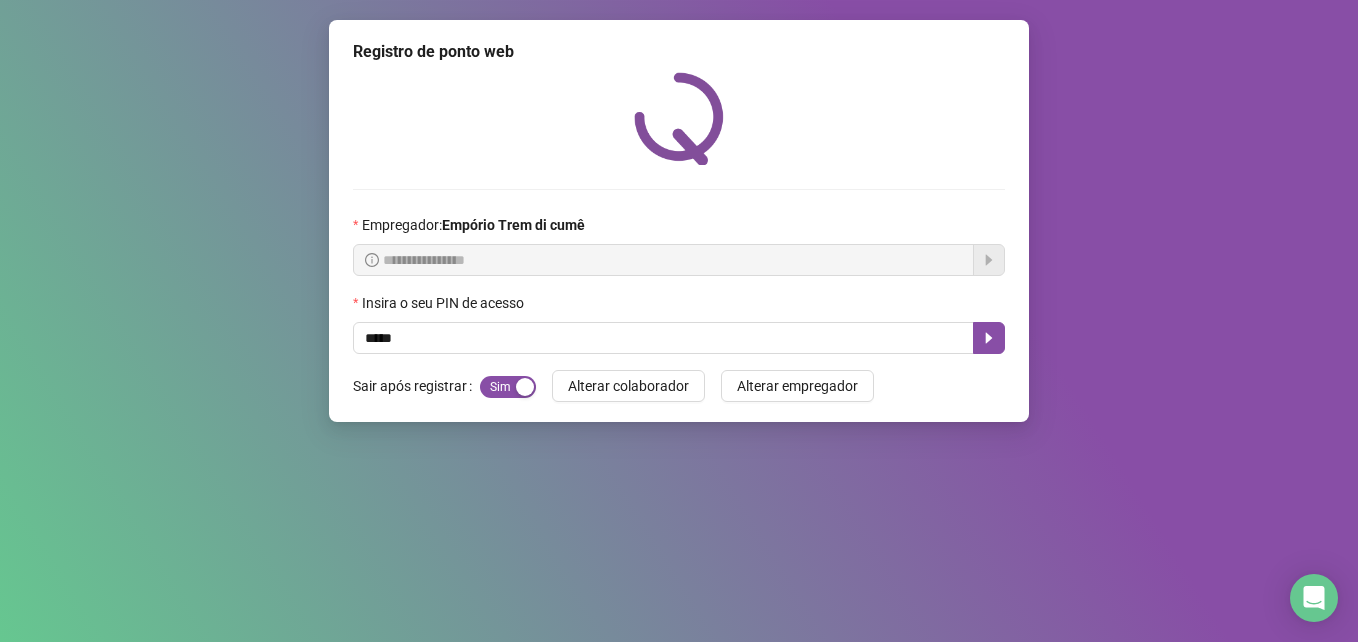 type on "*****" 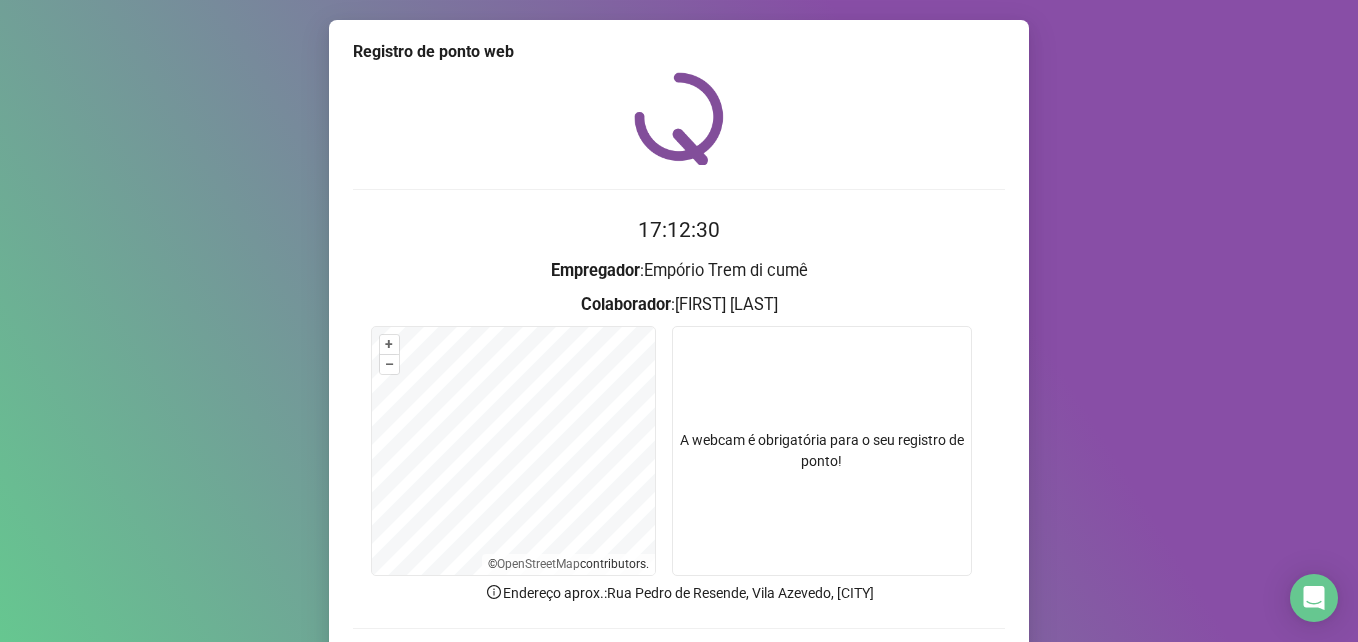scroll, scrollTop: 139, scrollLeft: 0, axis: vertical 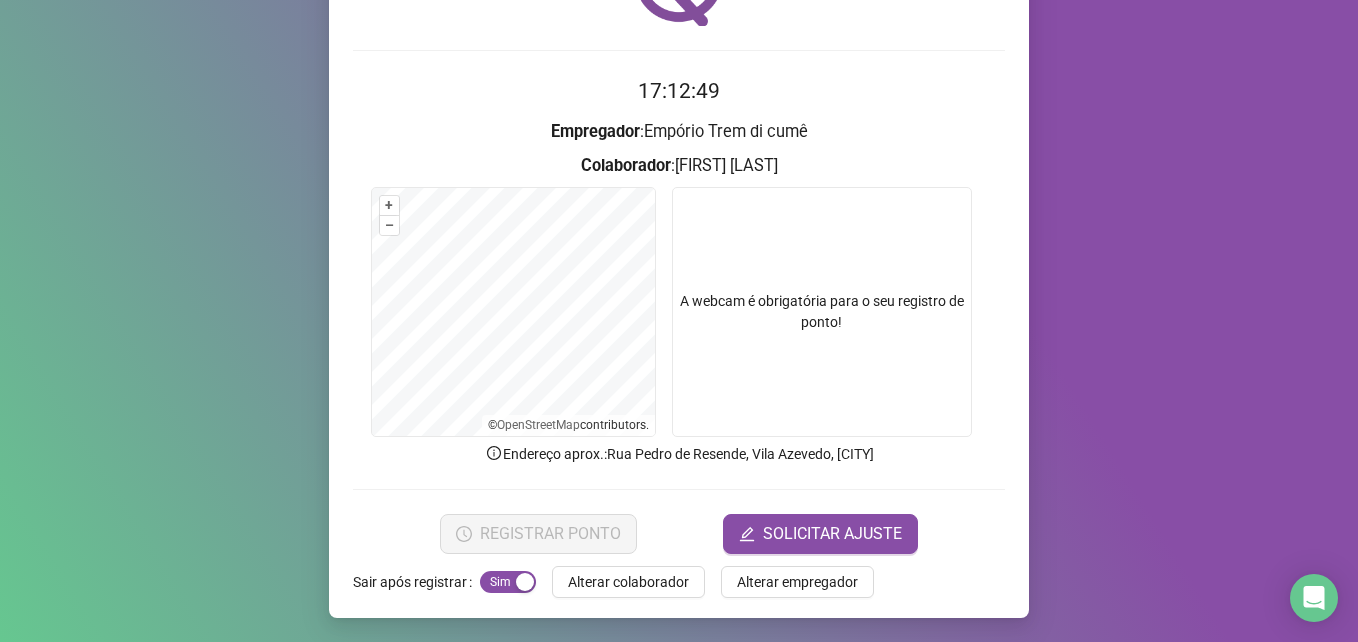 click at bounding box center [822, 312] 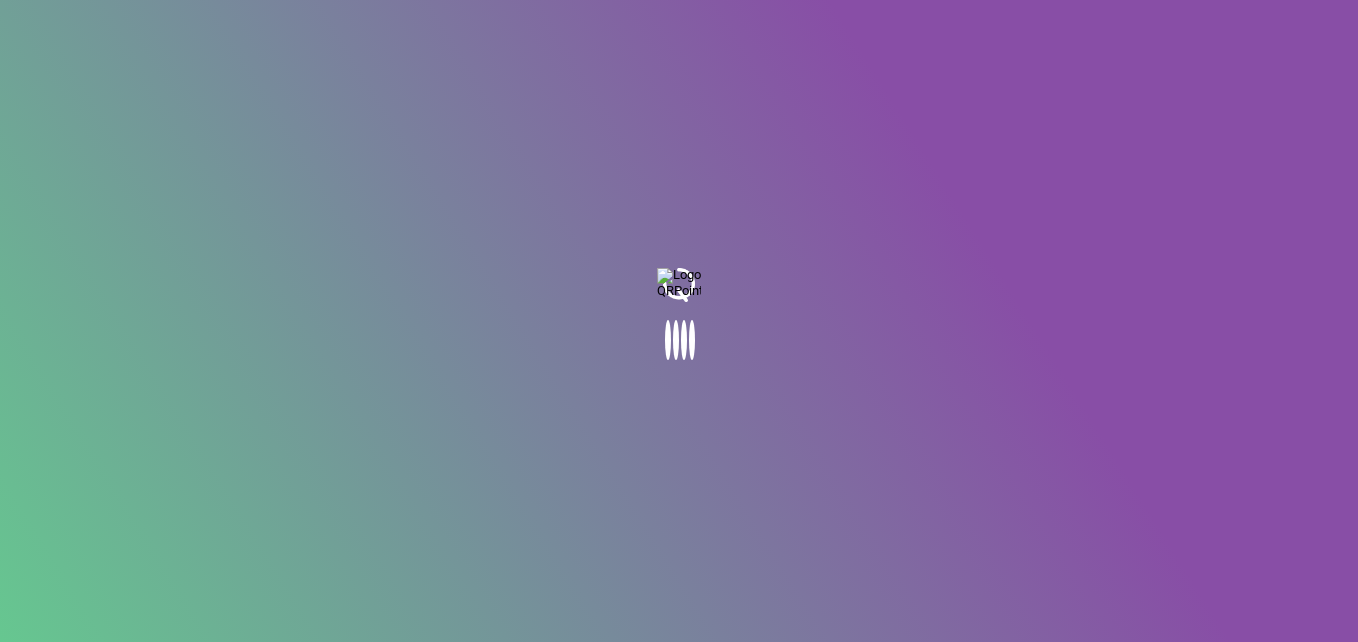 scroll, scrollTop: 0, scrollLeft: 0, axis: both 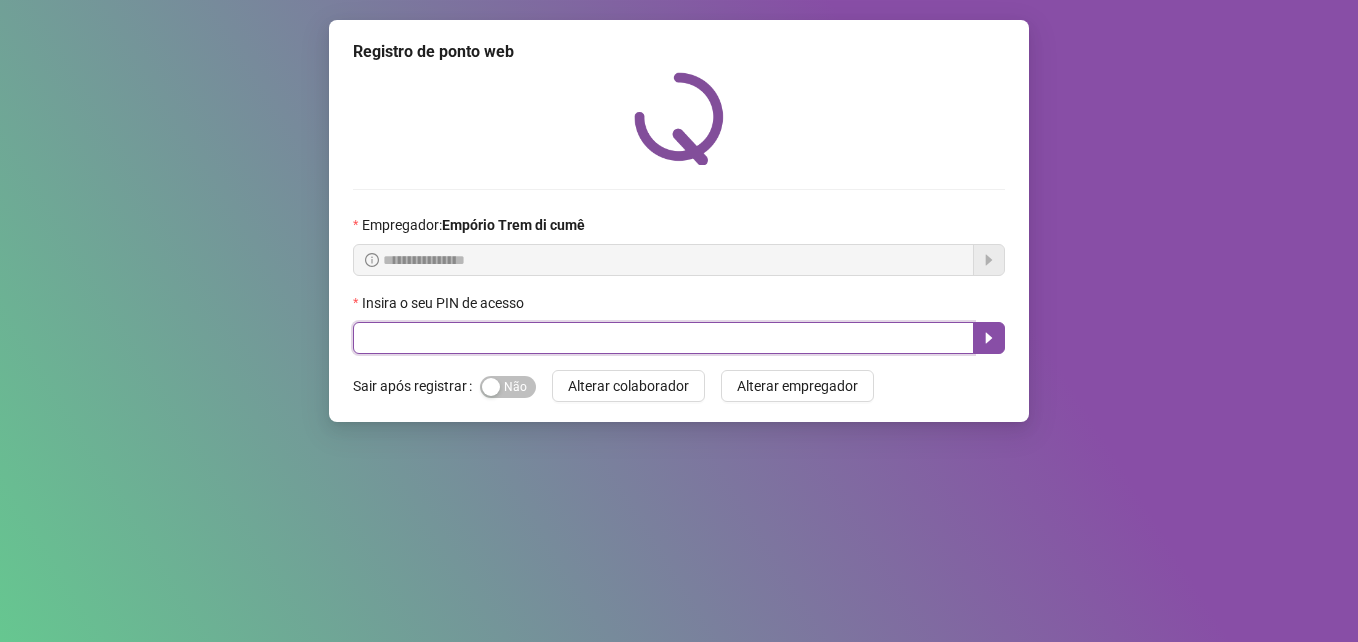 click at bounding box center (663, 338) 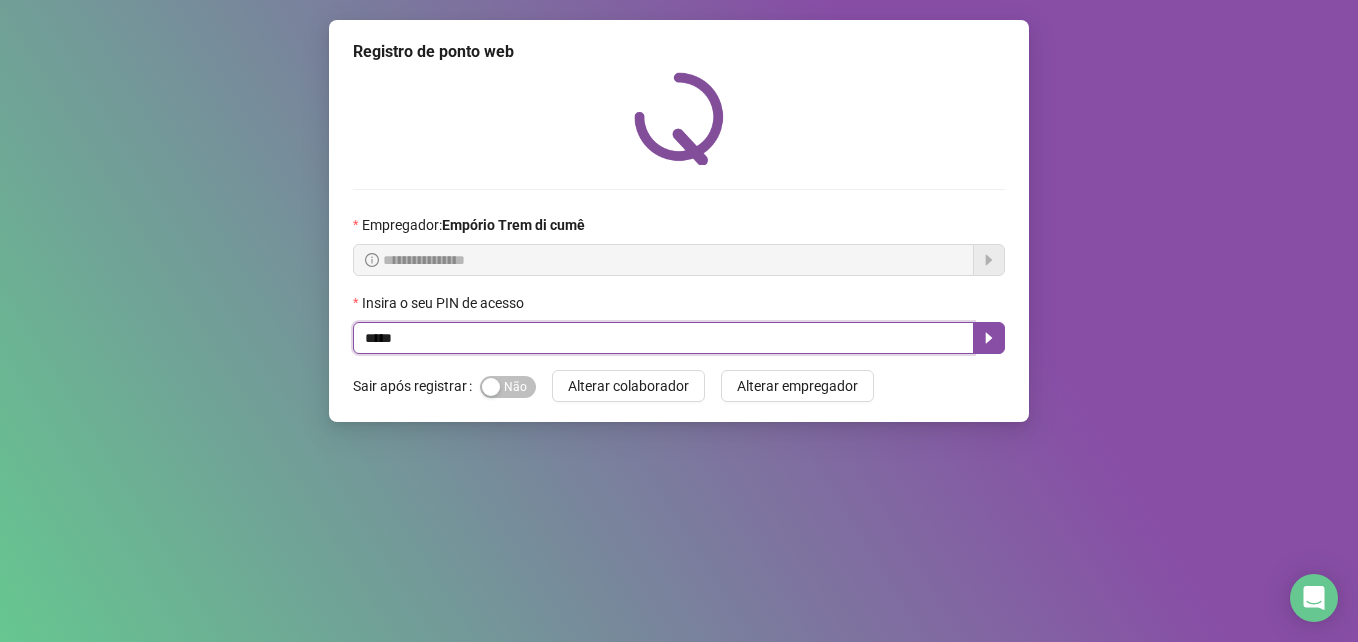 type on "*****" 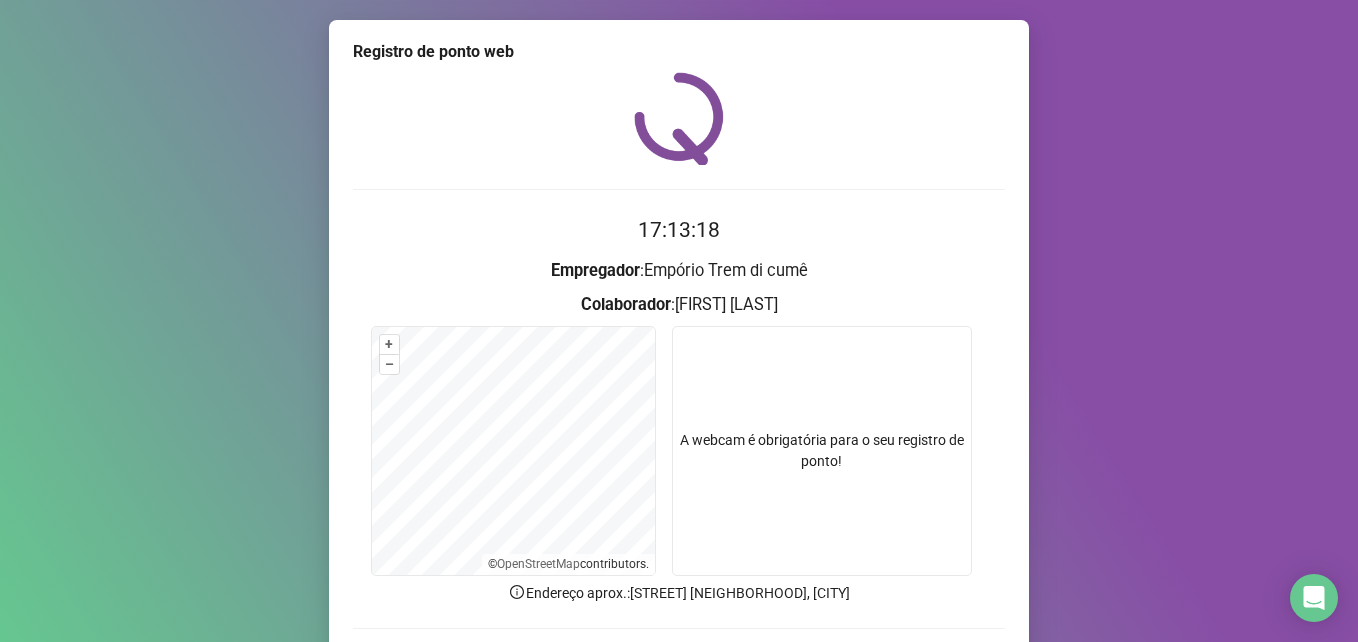 scroll, scrollTop: 100, scrollLeft: 0, axis: vertical 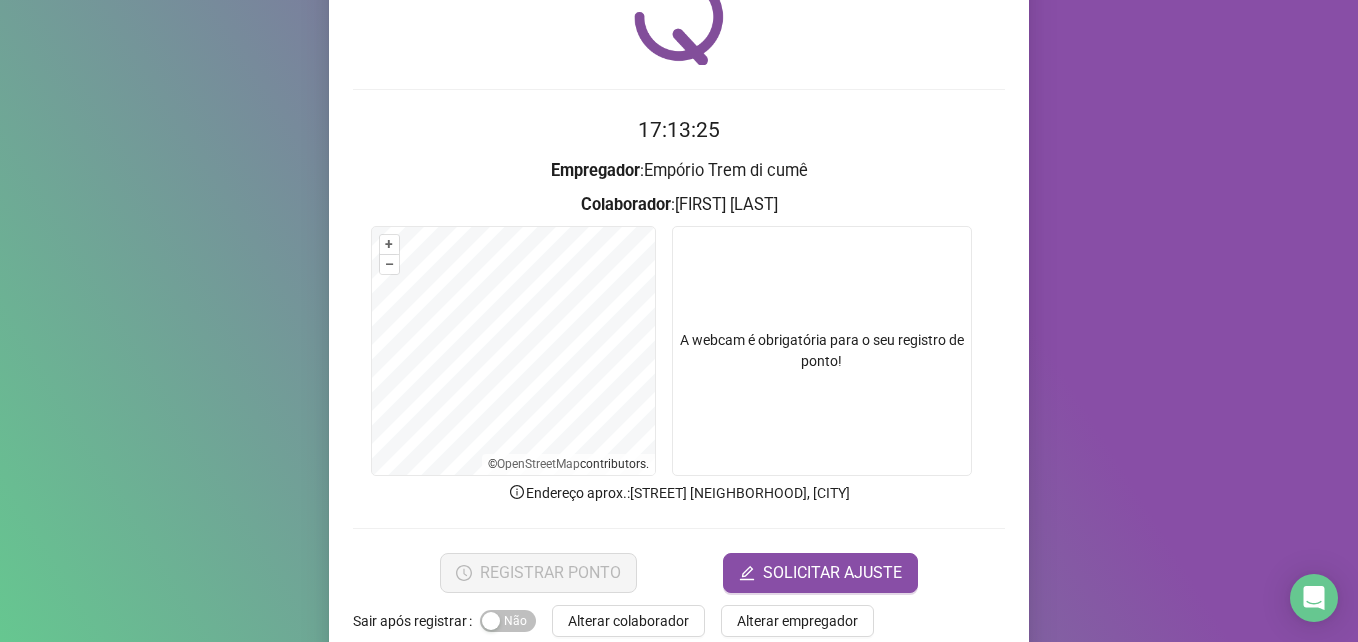 click at bounding box center [822, 351] 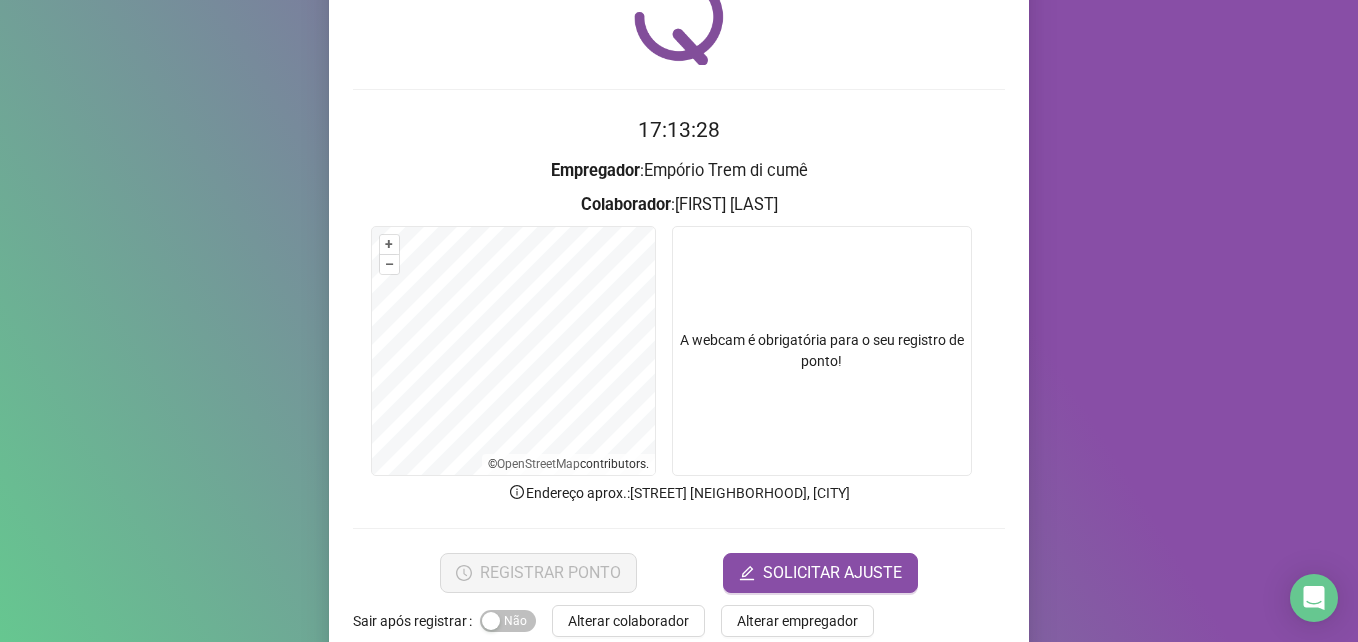 click at bounding box center [822, 351] 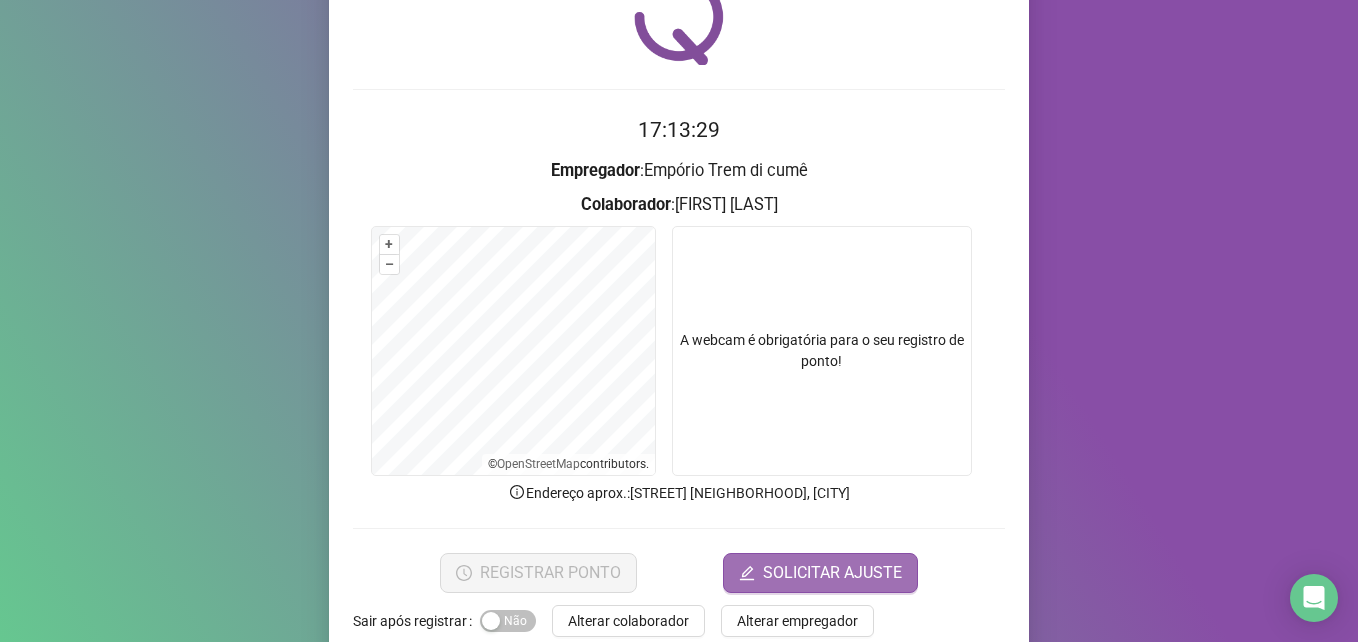 click on "SOLICITAR AJUSTE" at bounding box center (820, 573) 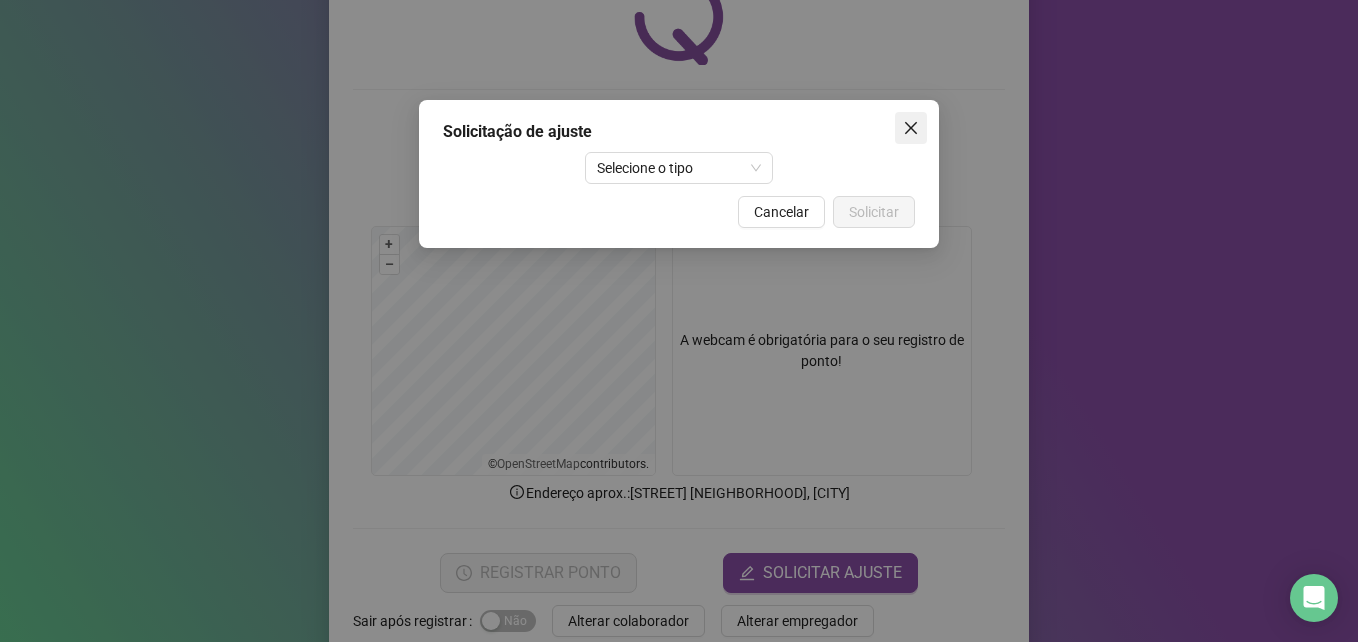 click at bounding box center (911, 128) 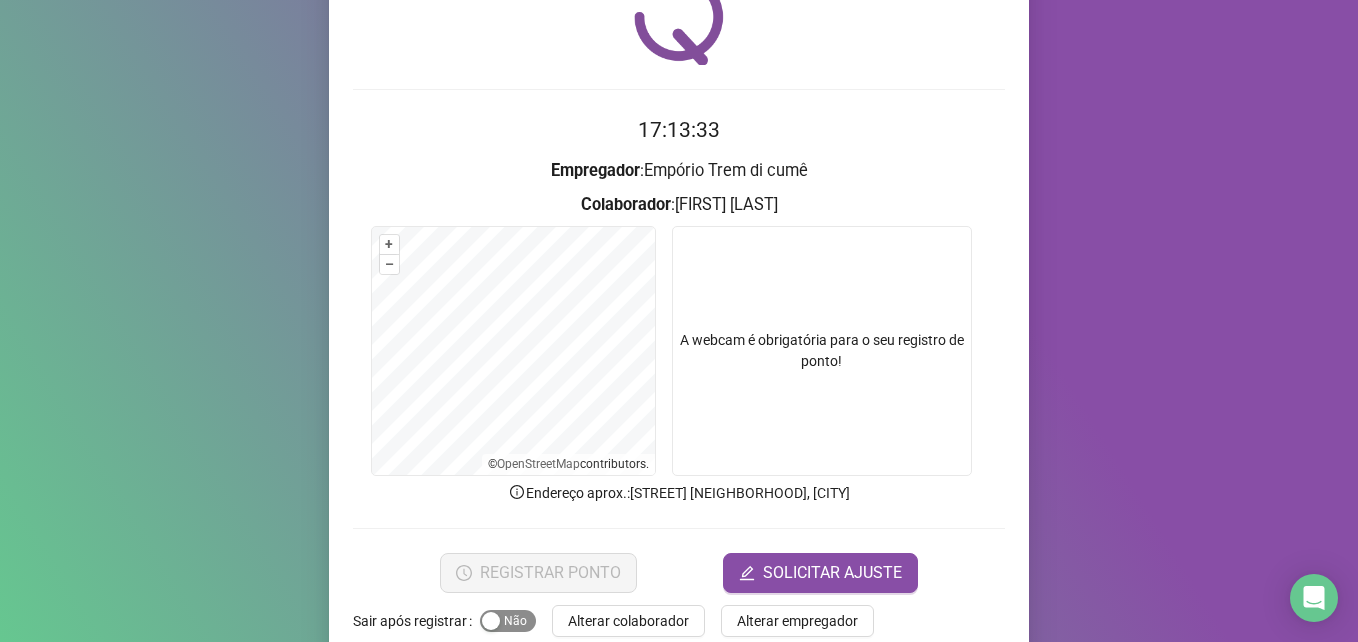click on "Sim Não" at bounding box center [508, 621] 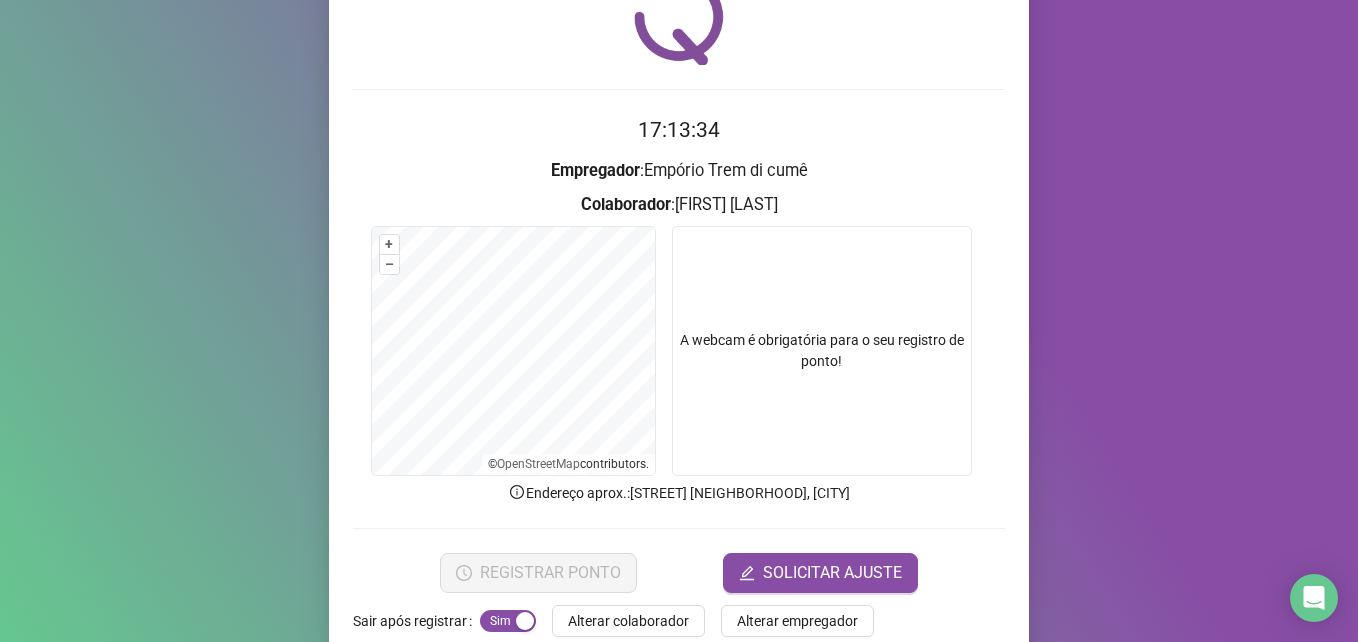 click on "[TIME] Empregador : Empório Trem di cumê Colaborador : [FIRST] [LAST] + – ⇧ › © OpenStreetMap contributors. A webcam é obrigatória para o seu registro de ponto! Endereço aprox. : [STREET] [NEIGHBORHOOD], [CITY] REGISTRAR PONTO SOLICITAR AJUSTE" at bounding box center (679, 353) 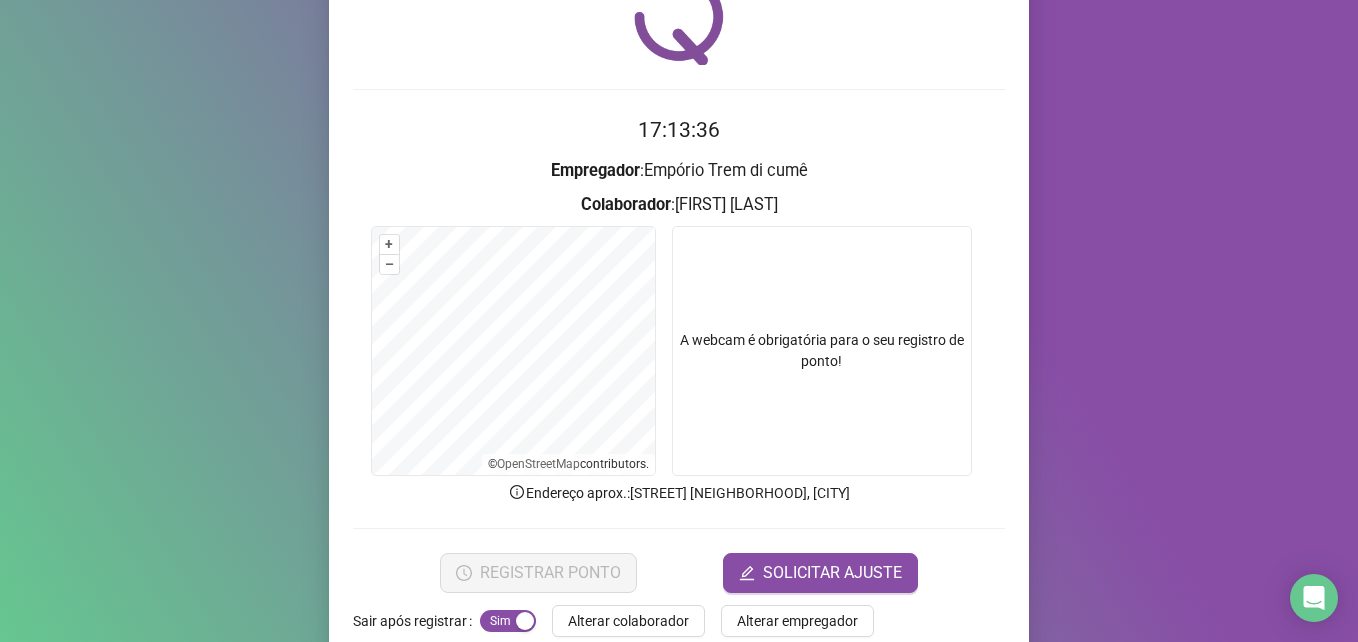 click on "Registro de ponto web [TIME] Empregador : Empório Trem di cumê Colaborador : [FIRST] [LAST] + – ⇧ › © OpenStreetMap contributors. A webcam é obrigatória para o seu registro de ponto! Endereço aprox. : [STREET] [NEIGHBORHOOD], [CITY] REGISTRAR PONTO SOLICITAR AJUSTE Sair após registrar Sim Não Alterar colaborador Alterar empregador" at bounding box center (679, 288) 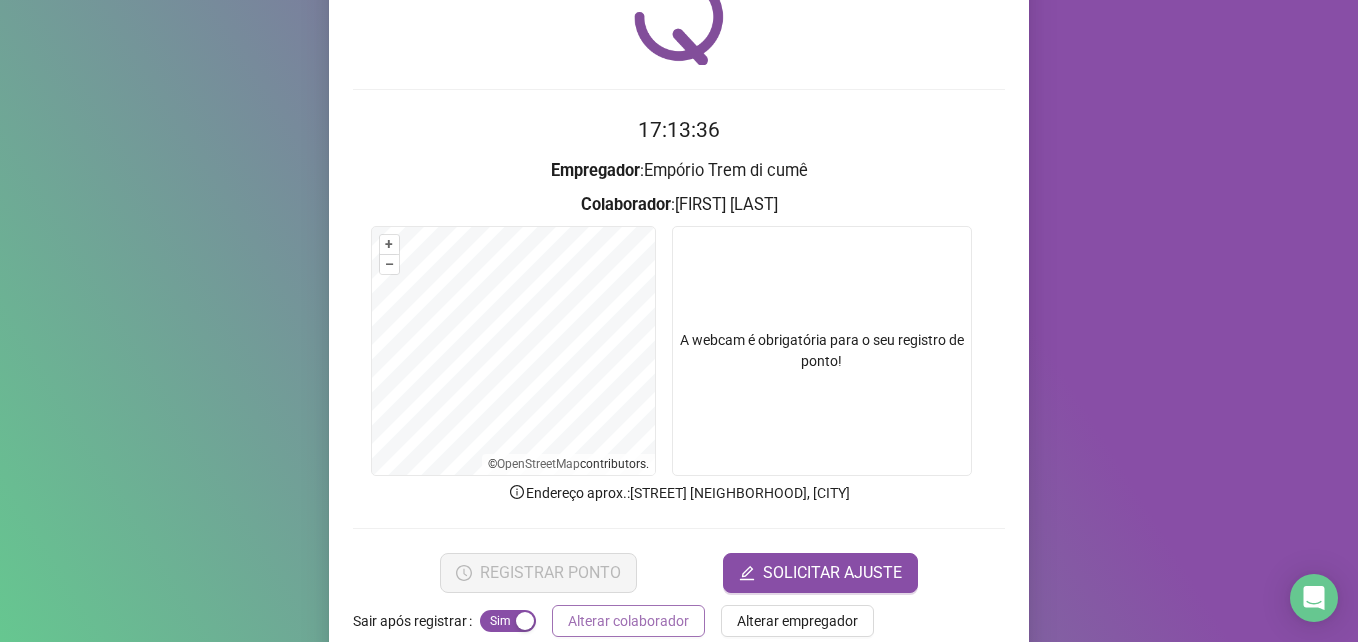 click on "Alterar colaborador" at bounding box center (628, 621) 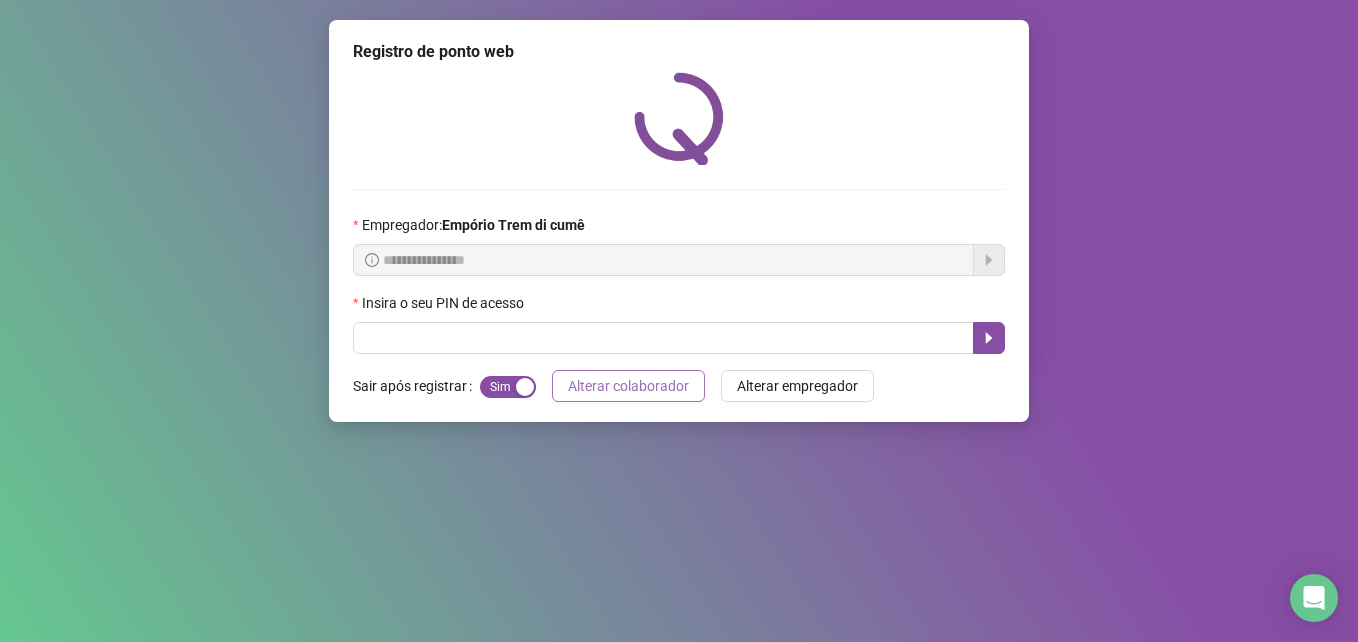 scroll, scrollTop: 0, scrollLeft: 0, axis: both 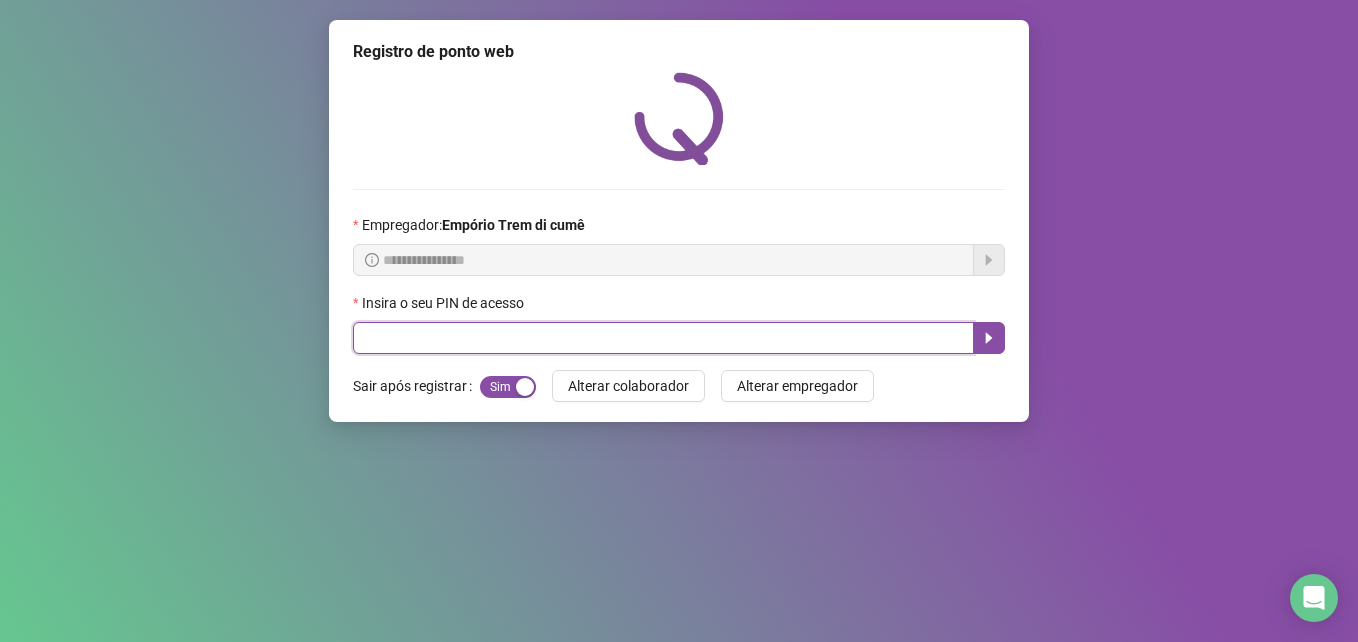 click at bounding box center (663, 338) 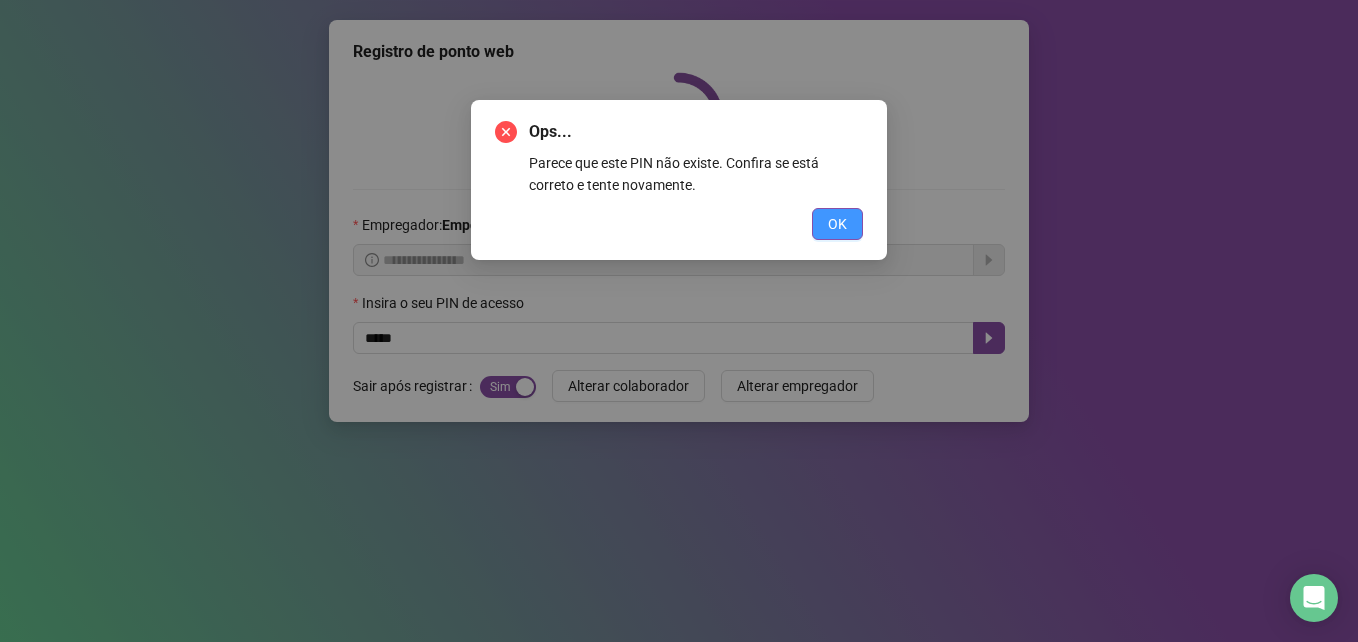 click on "OK" at bounding box center [837, 224] 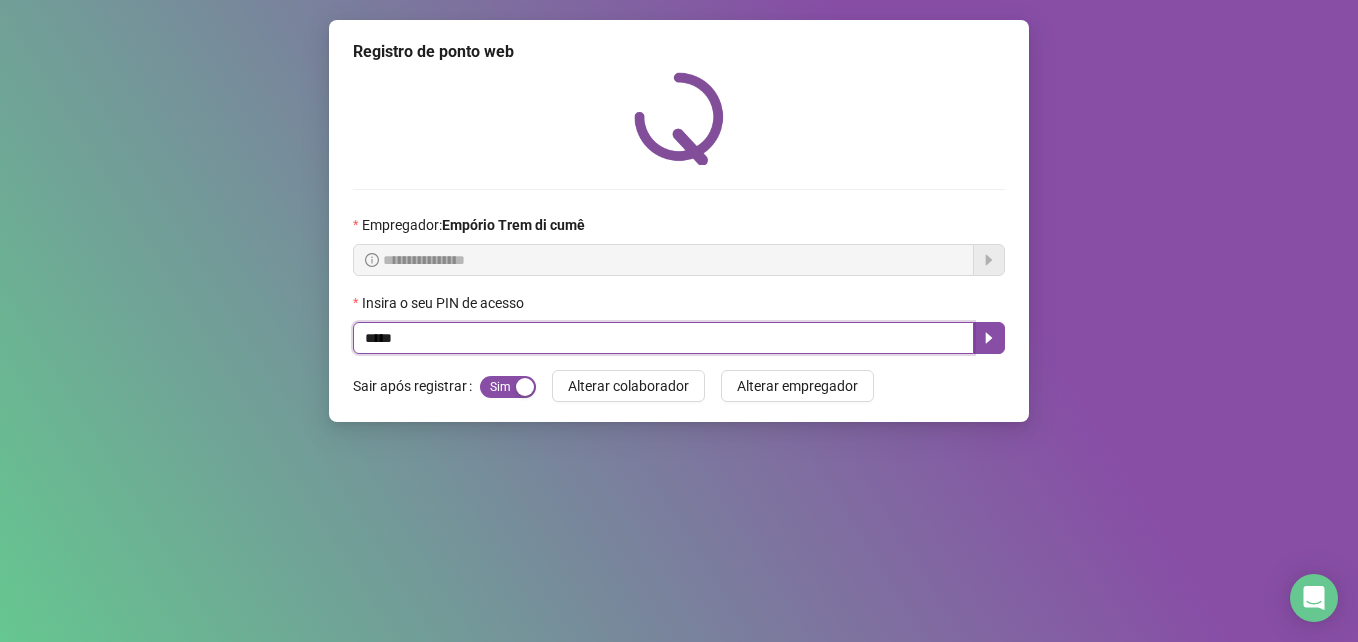 type on "*****" 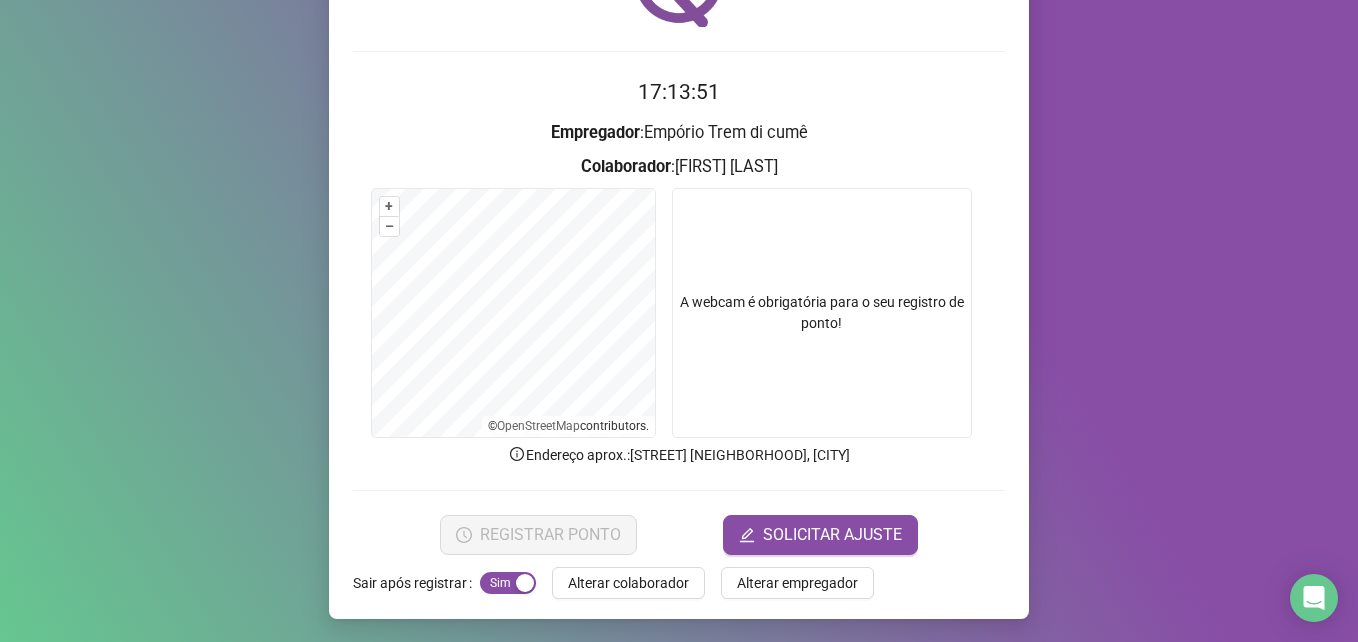 scroll, scrollTop: 139, scrollLeft: 0, axis: vertical 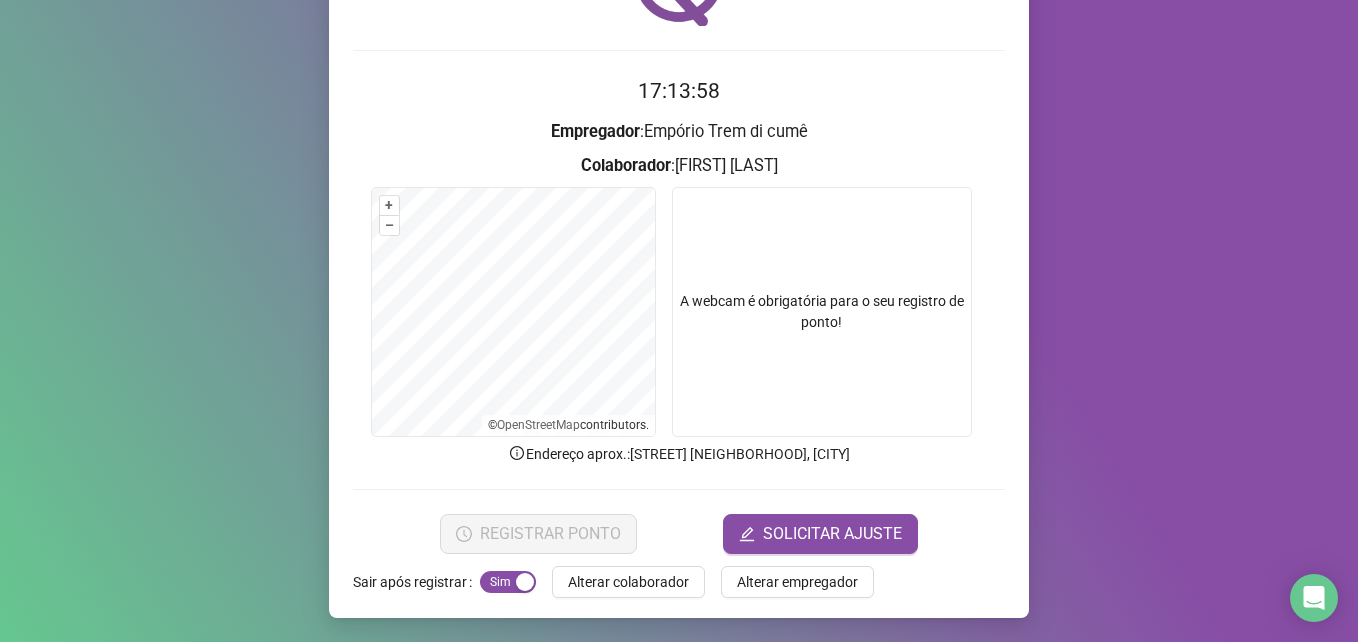 click at bounding box center (822, 312) 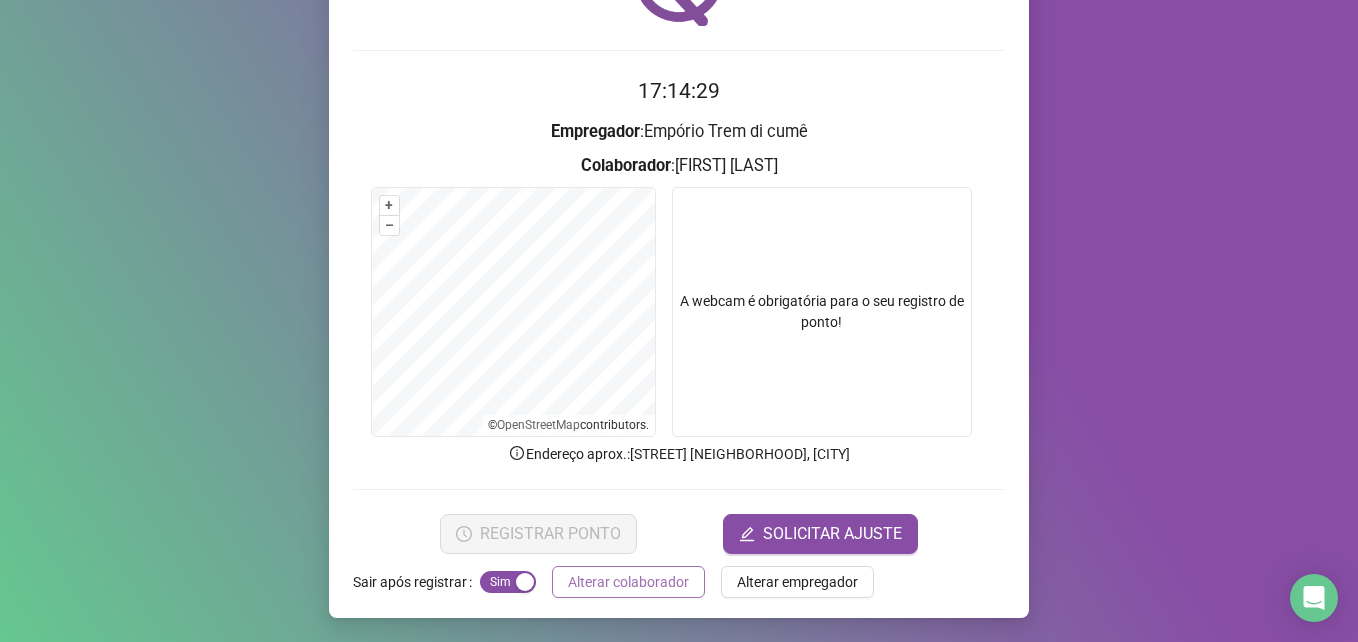 click on "Alterar colaborador" at bounding box center (628, 582) 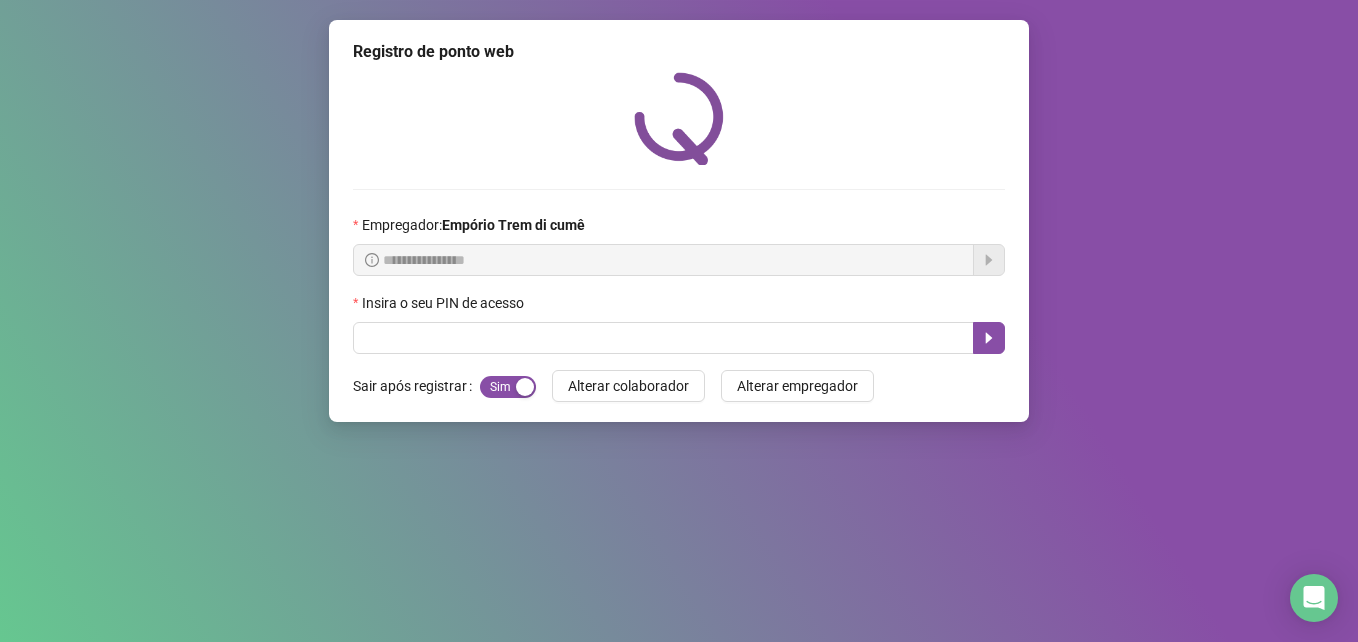 scroll, scrollTop: 0, scrollLeft: 0, axis: both 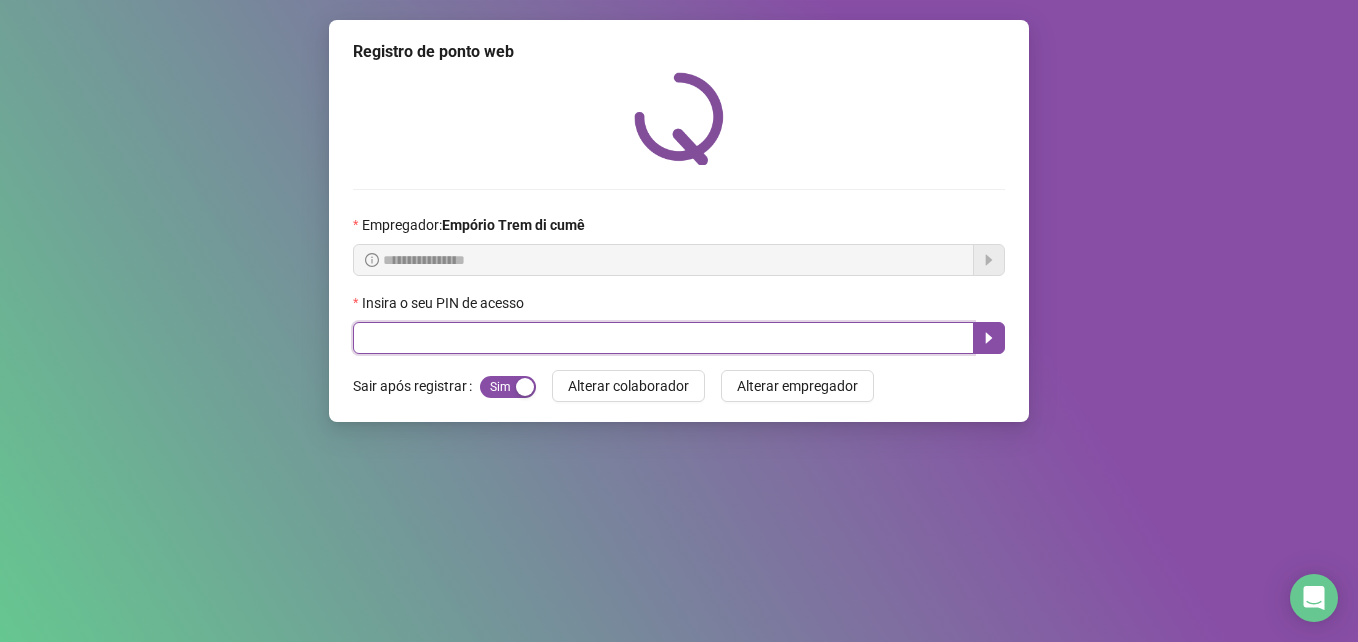 click at bounding box center [663, 338] 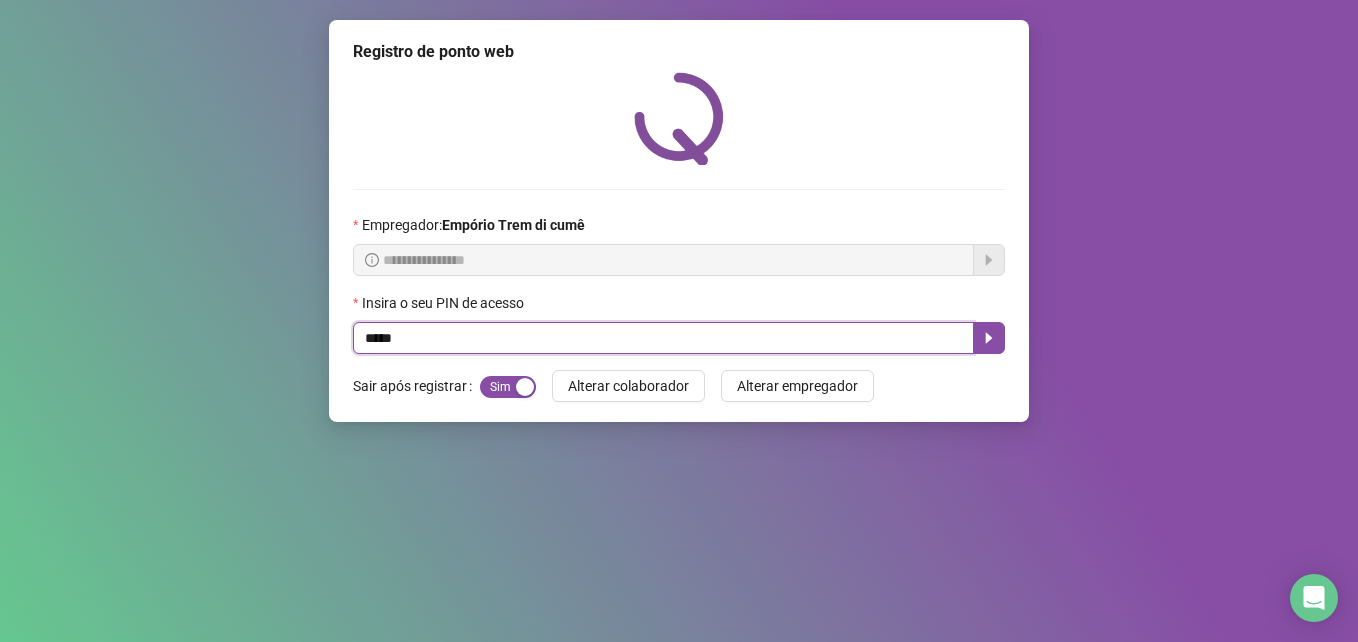 type on "*****" 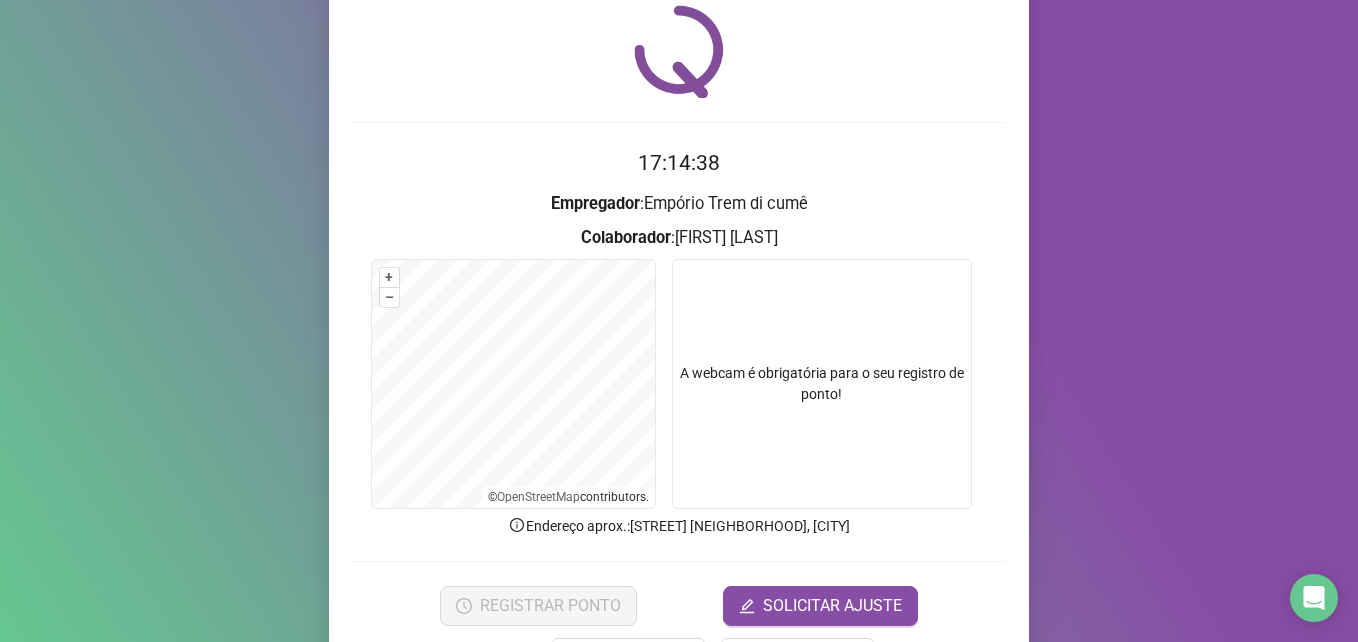 scroll, scrollTop: 139, scrollLeft: 0, axis: vertical 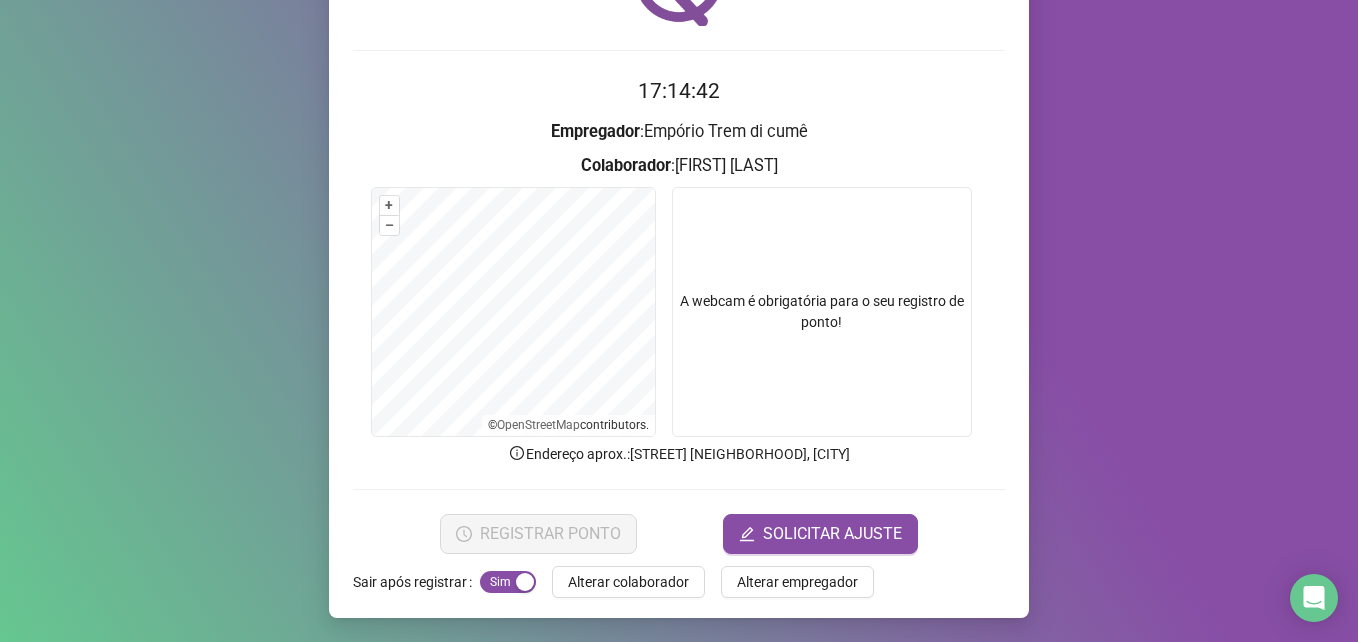 click at bounding box center [822, 312] 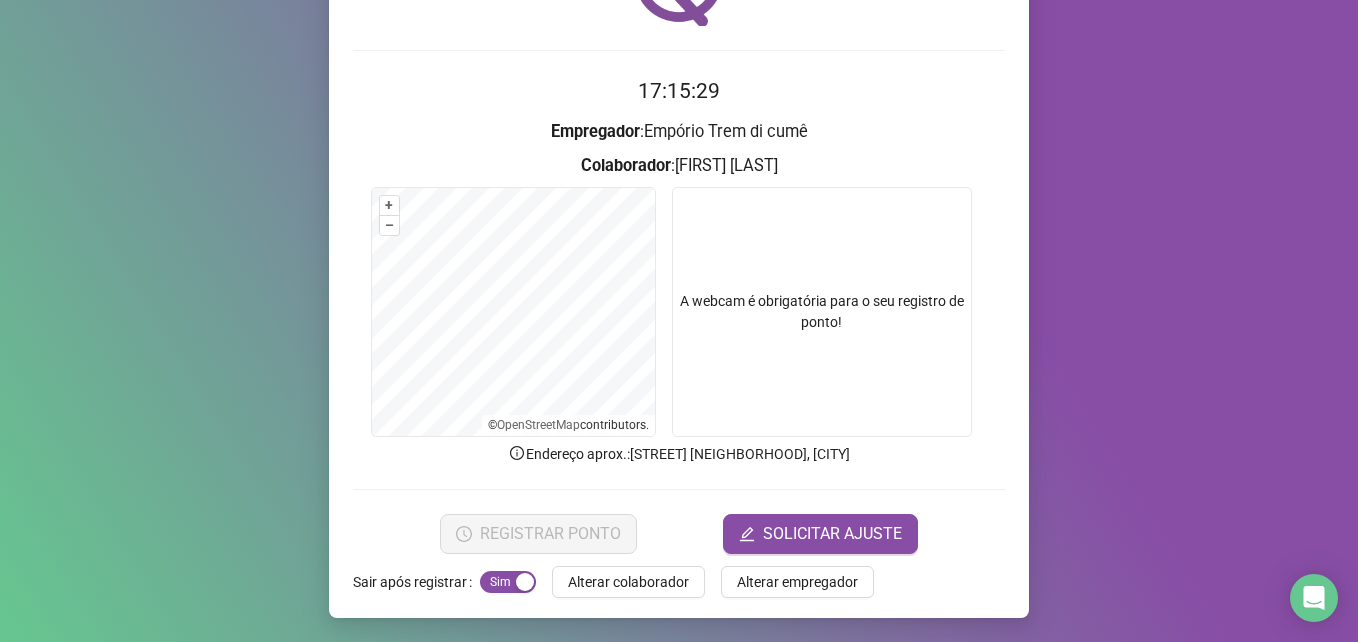 click on "[TIME] Empregador : Empório Trem di cumê Colaborador : [FIRST] [LAST] + – ⇧ › © OpenStreetMap contributors. A webcam é obrigatória para o seu registro de ponto! Endereço aprox. : [STREET] [NEIGHBORHOOD], [CITY] REGISTRAR PONTO SOLICITAR AJUSTE" at bounding box center (679, 314) 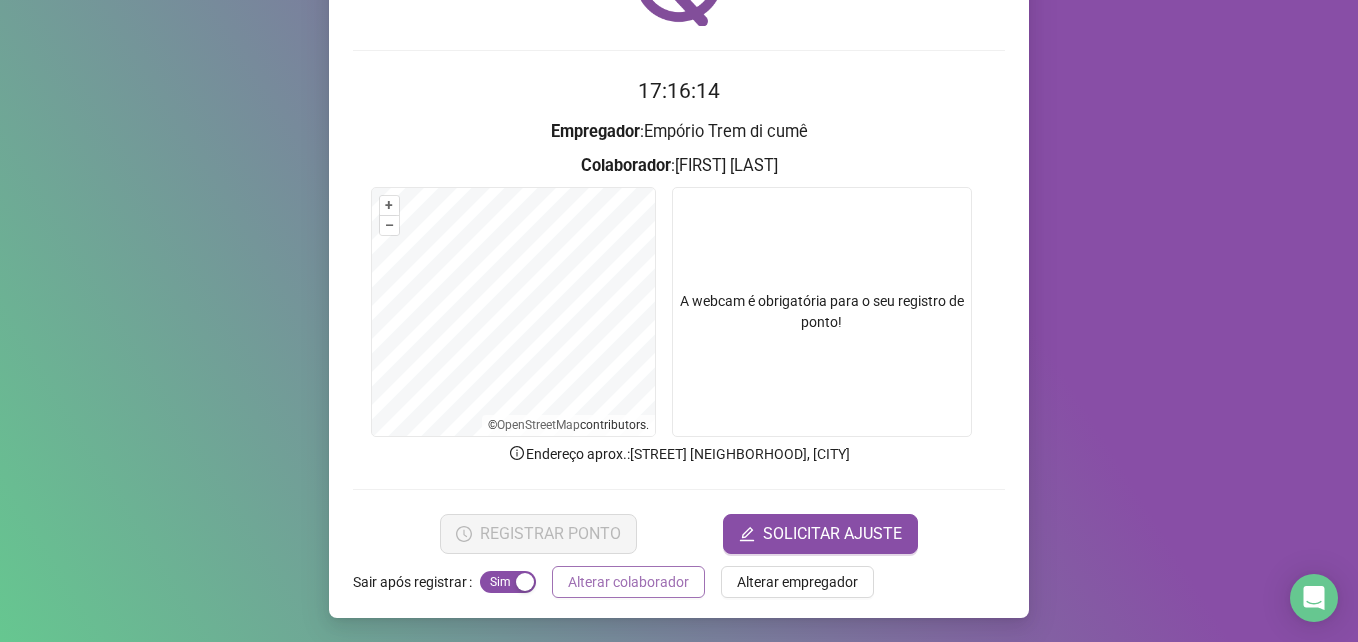 click on "Alterar colaborador" at bounding box center [628, 582] 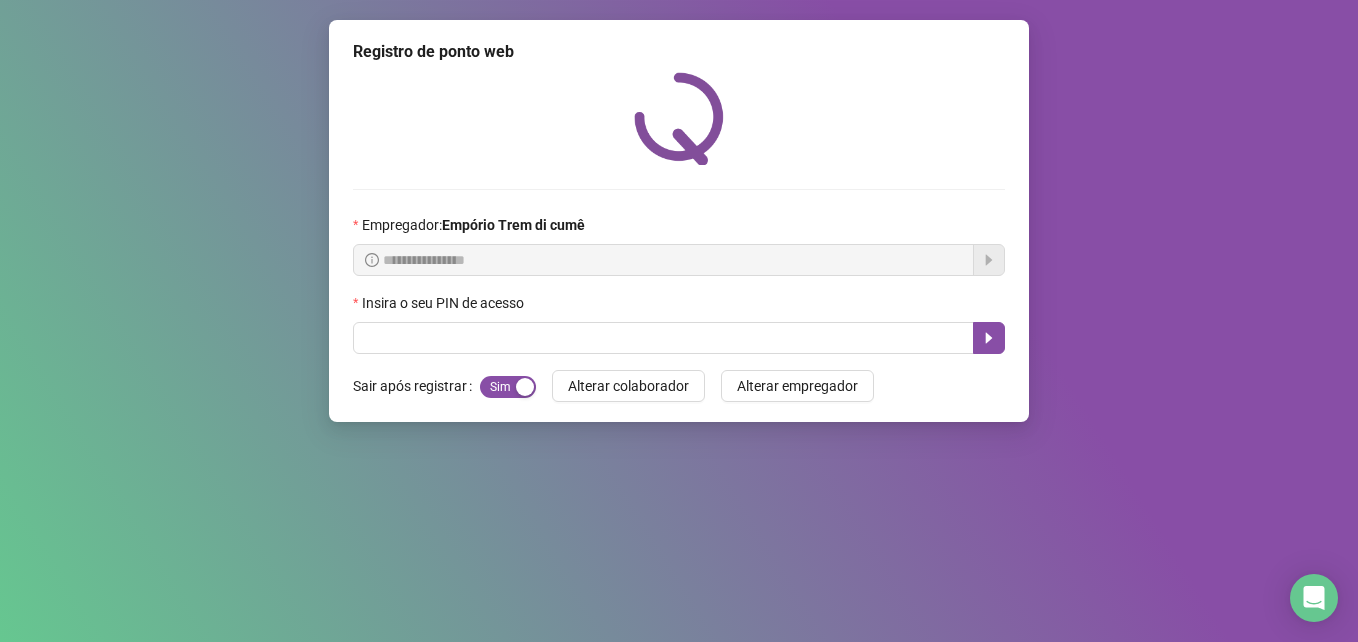 scroll, scrollTop: 0, scrollLeft: 0, axis: both 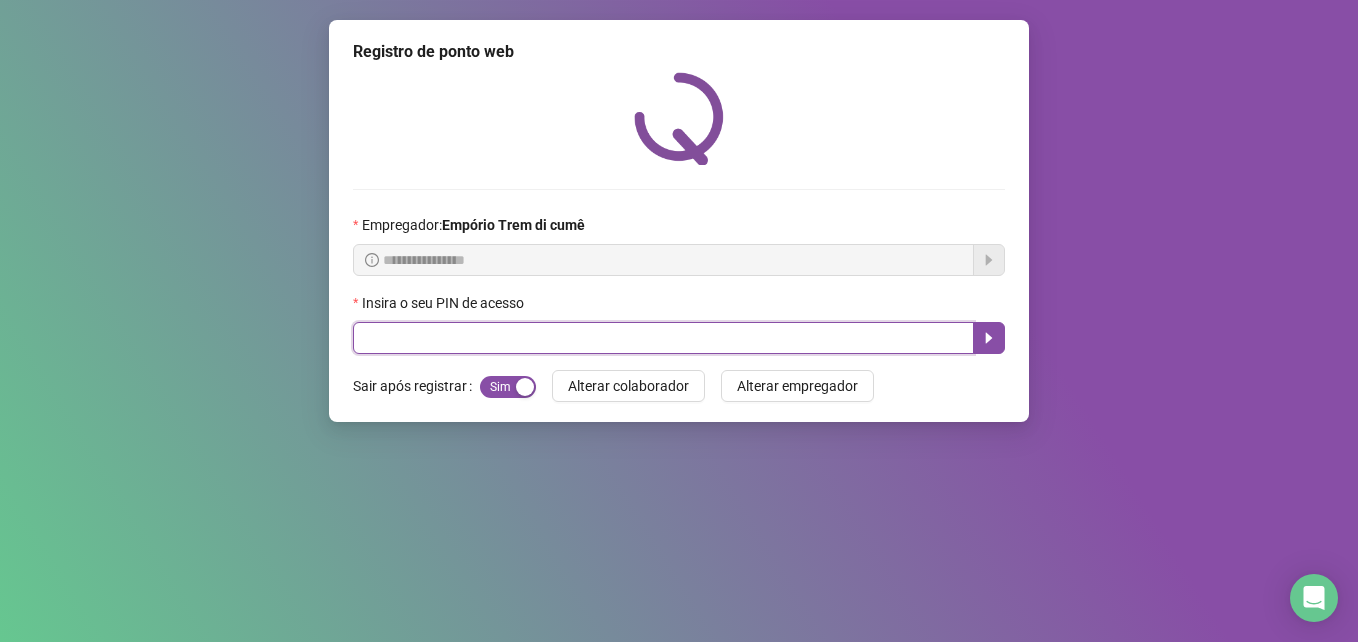 click at bounding box center [663, 338] 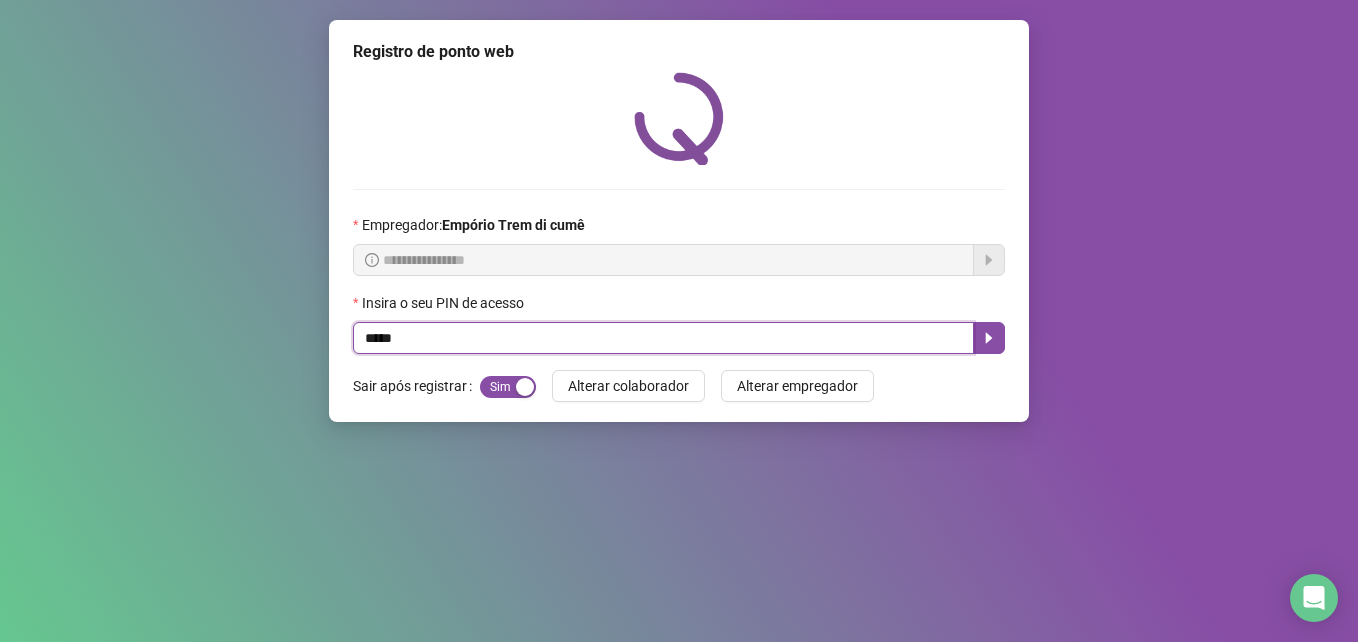 type on "*****" 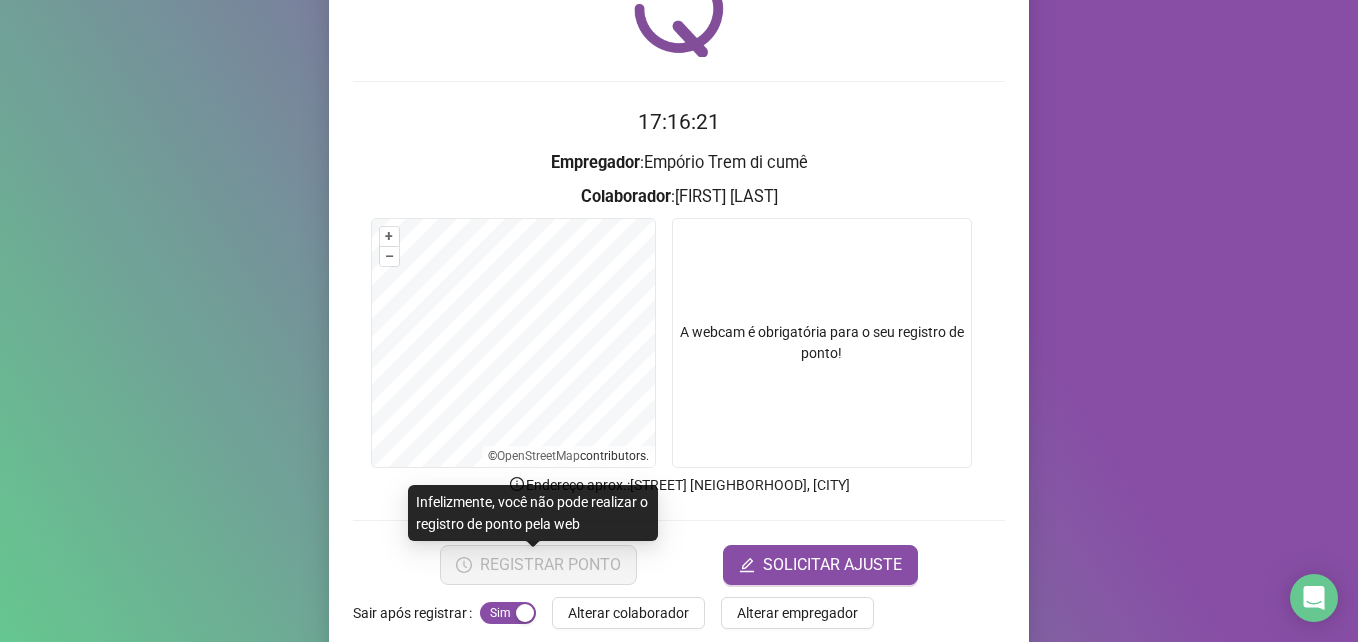 scroll, scrollTop: 139, scrollLeft: 0, axis: vertical 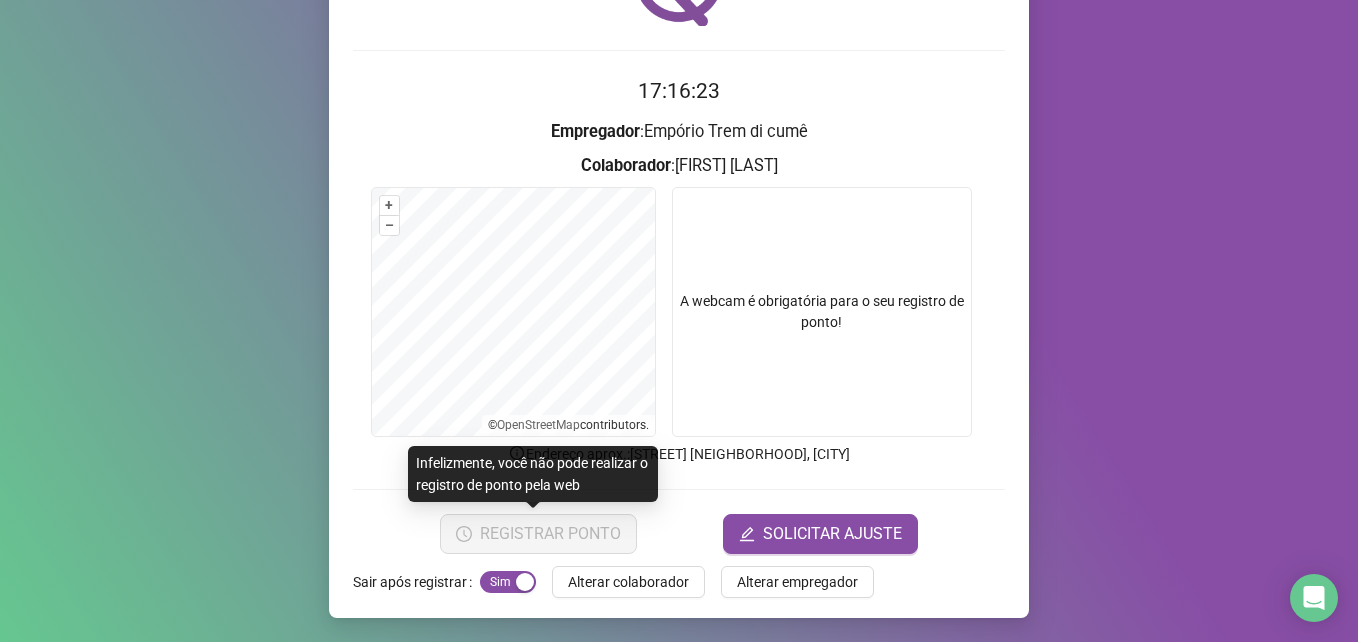 click on "Infelizmente, você não pode realizar o registro de ponto pela web" at bounding box center (533, 474) 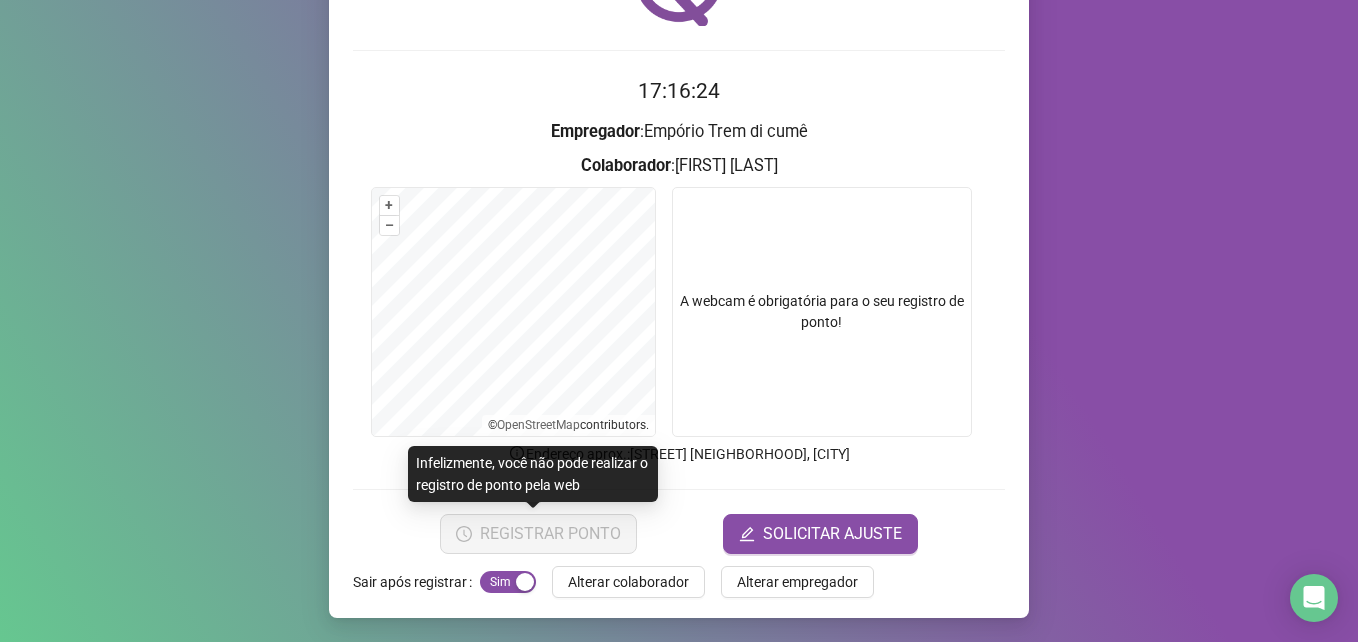 click on "Infelizmente, você não pode realizar o registro de ponto pela web" at bounding box center [533, 474] 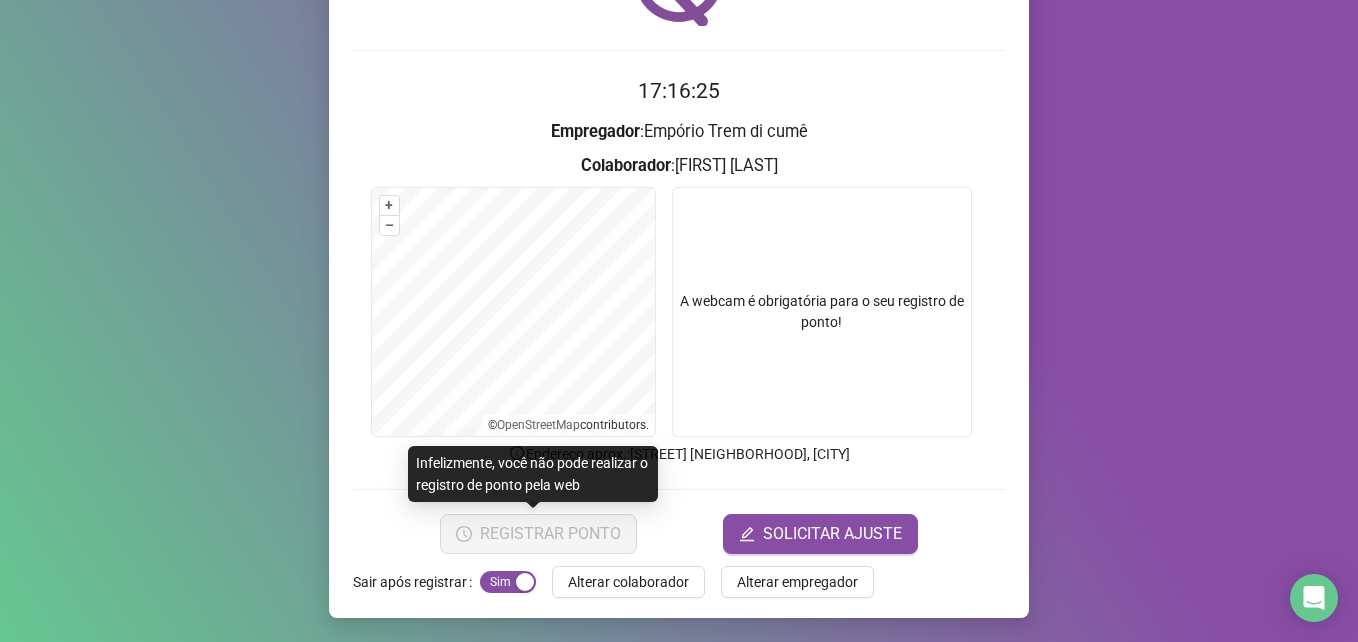 click at bounding box center (822, 312) 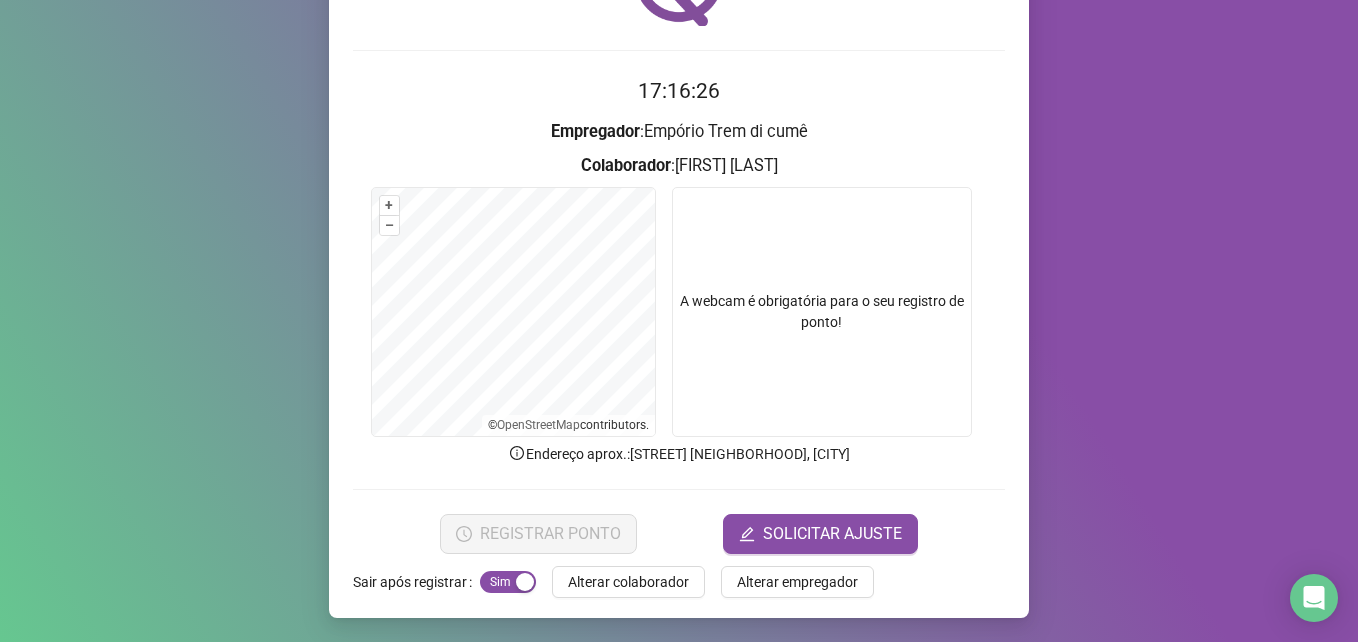 click at bounding box center (822, 312) 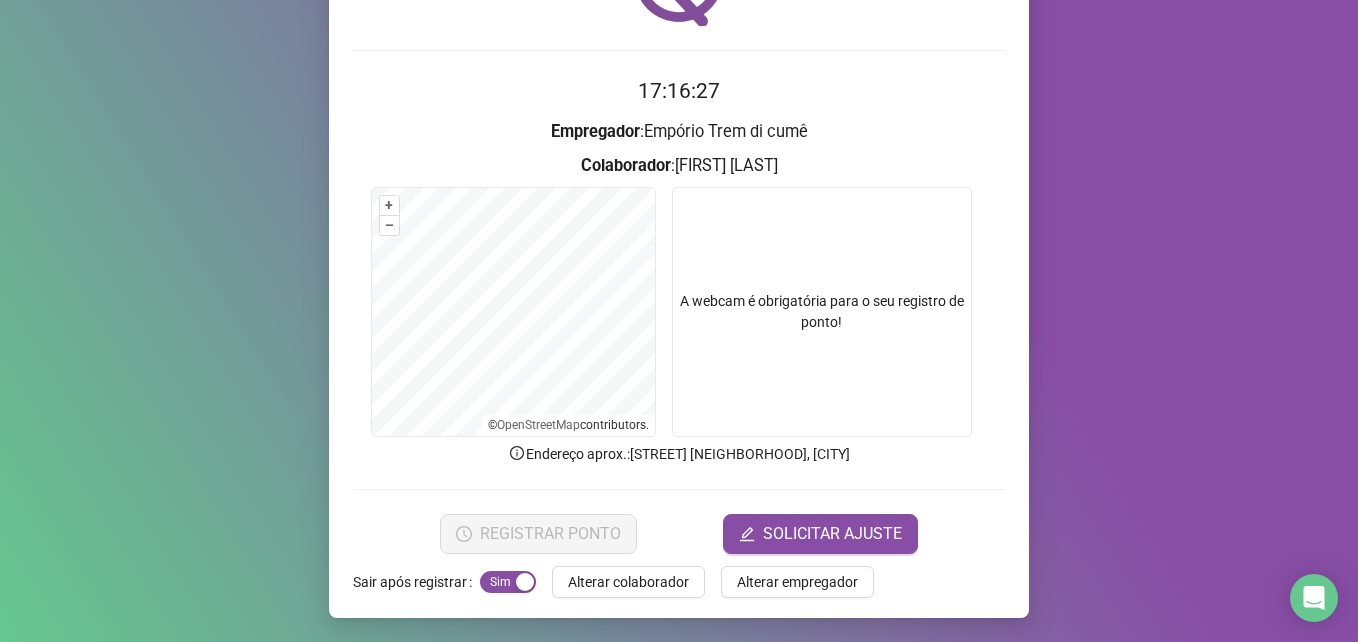 click at bounding box center (822, 312) 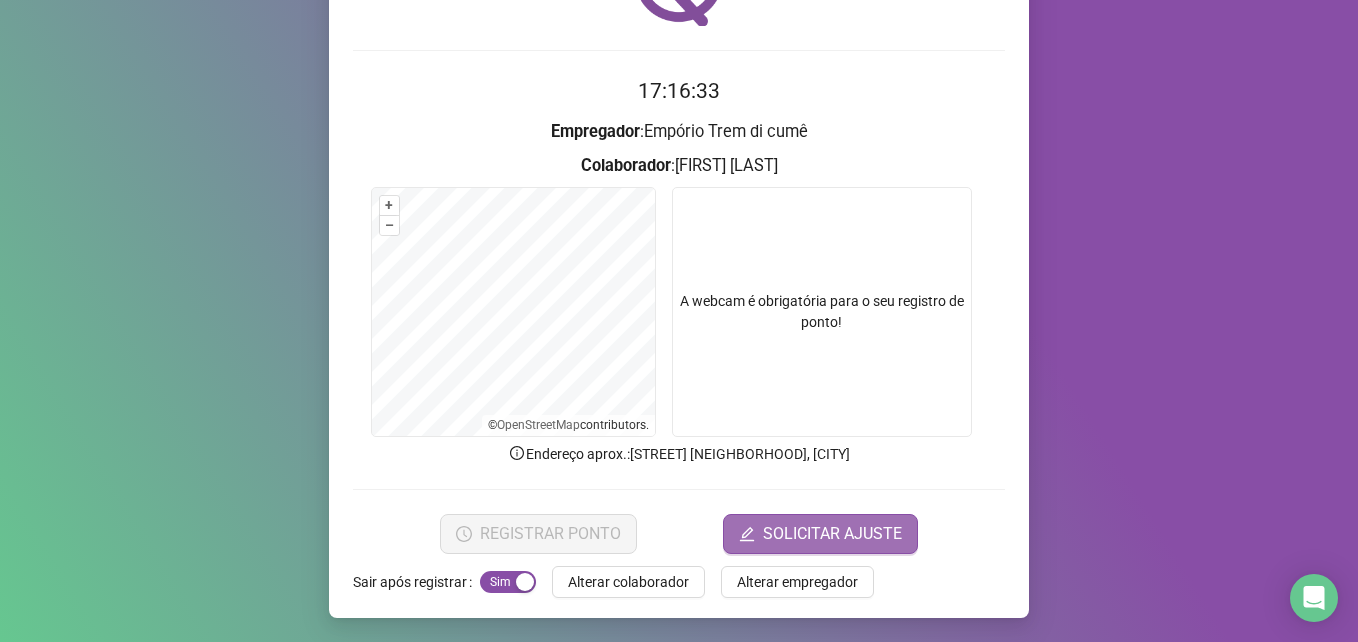 click on "SOLICITAR AJUSTE" at bounding box center (820, 534) 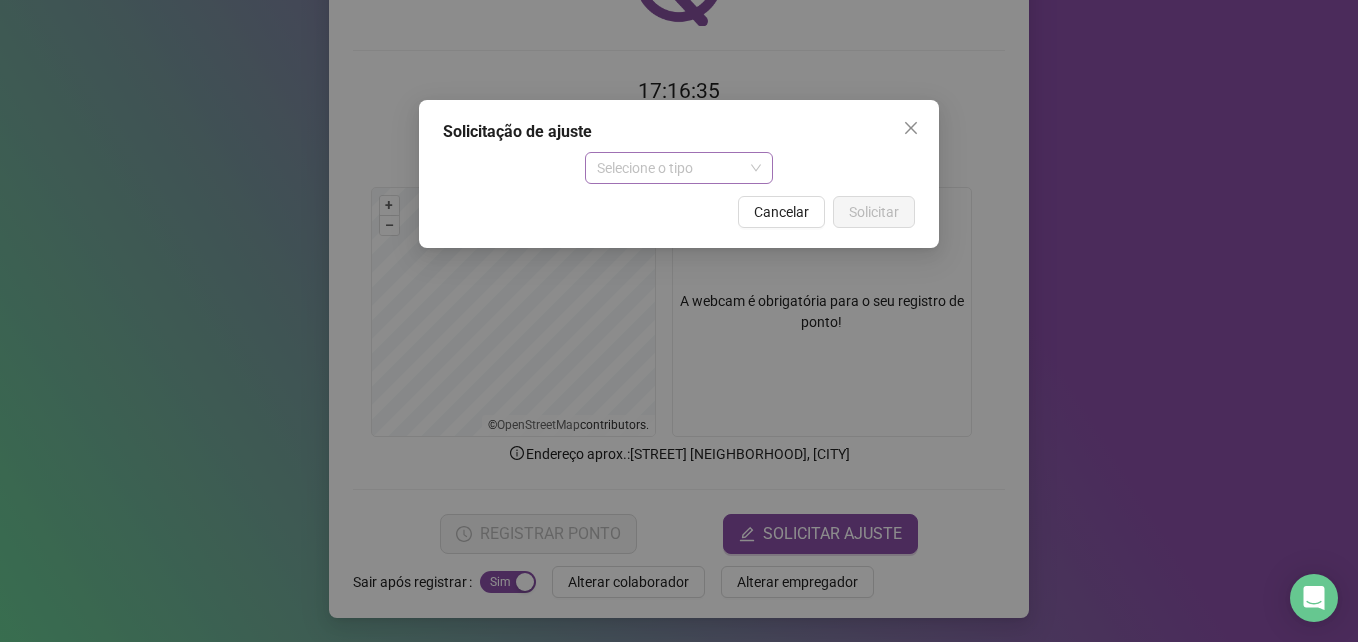 click on "Selecione o tipo" at bounding box center [679, 168] 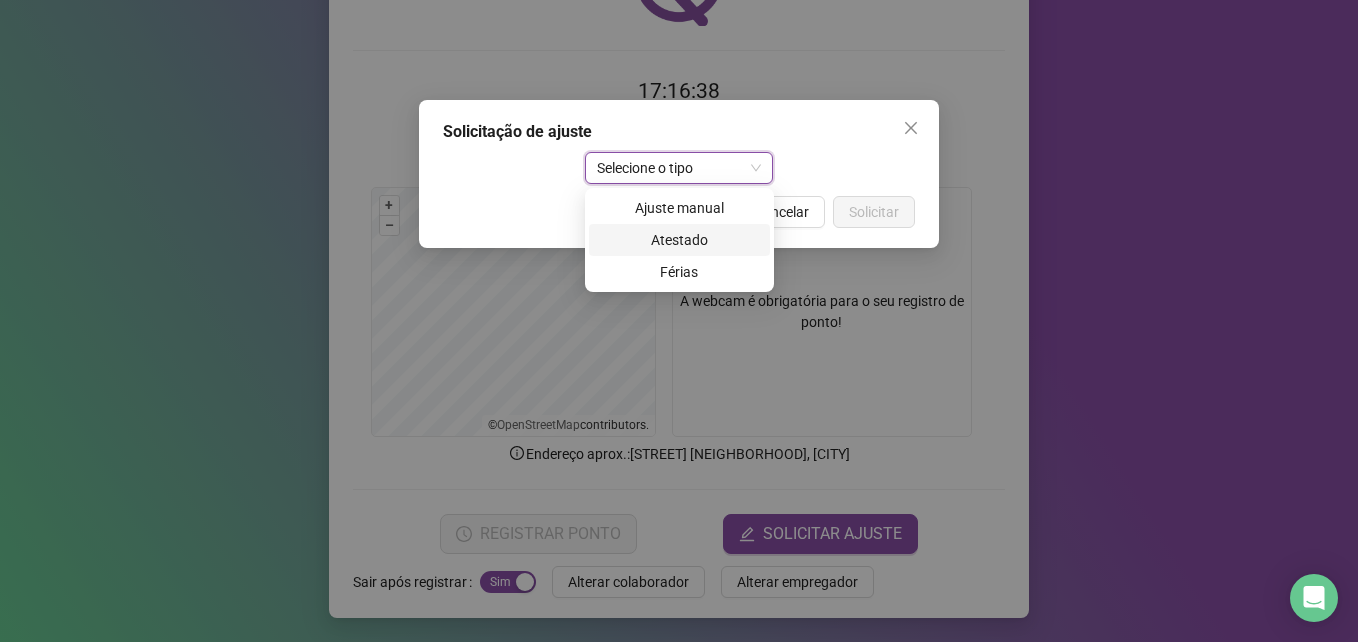 click on "Selecione o tipo Selecione o tipo" at bounding box center (679, 168) 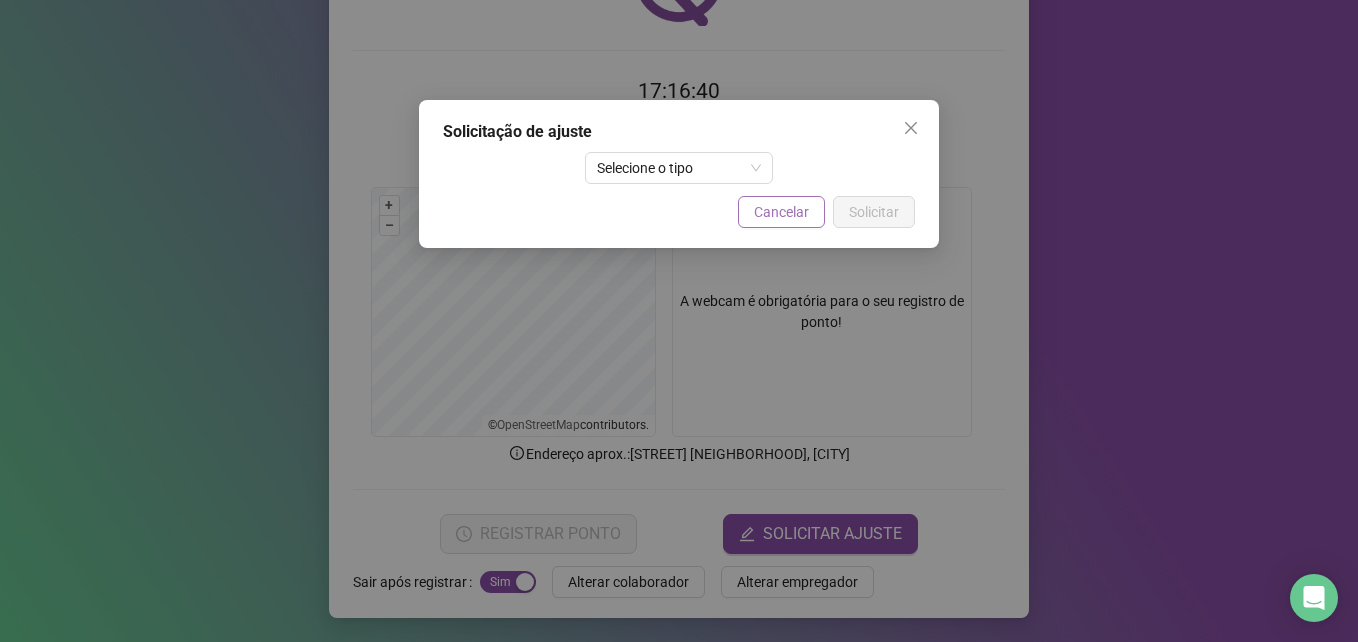 click on "Cancelar" at bounding box center [781, 212] 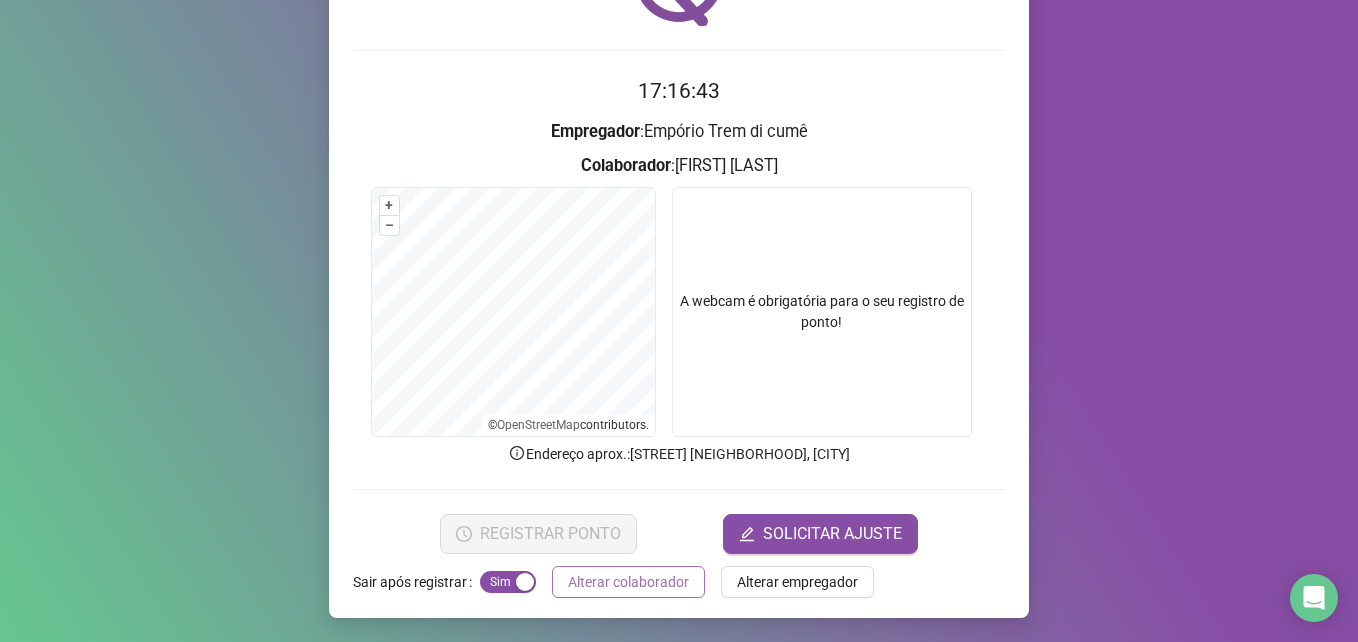 click on "Alterar colaborador" at bounding box center (628, 582) 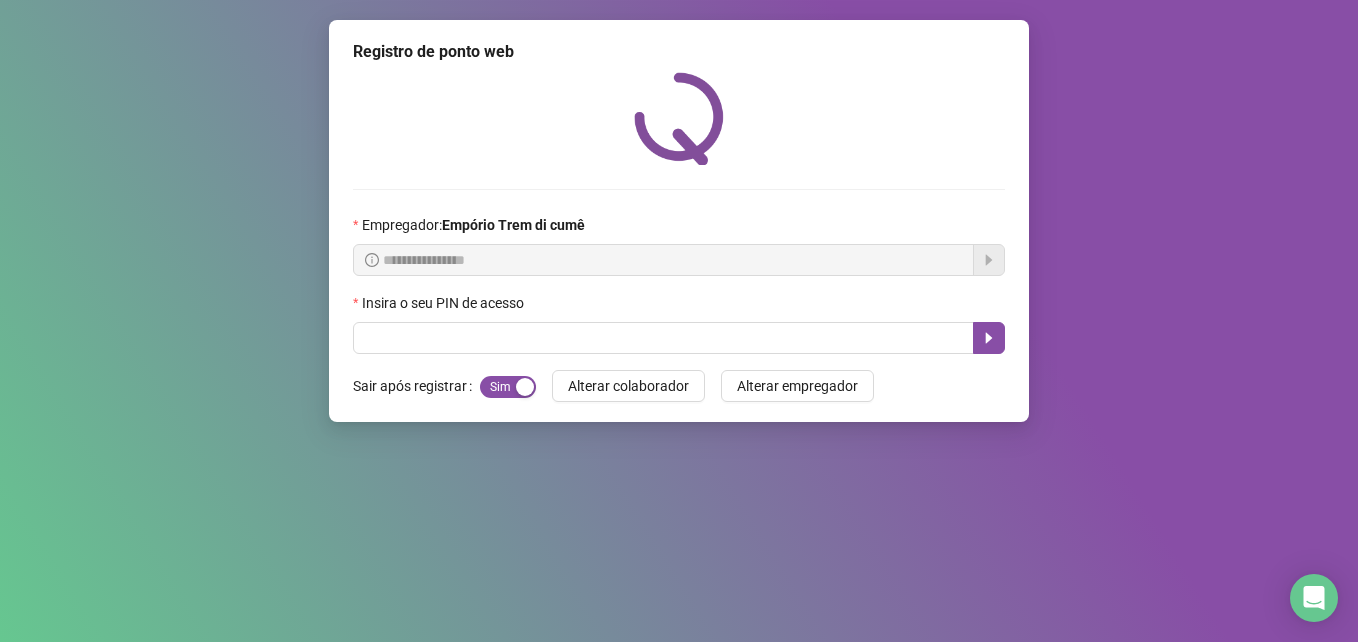 scroll, scrollTop: 0, scrollLeft: 0, axis: both 